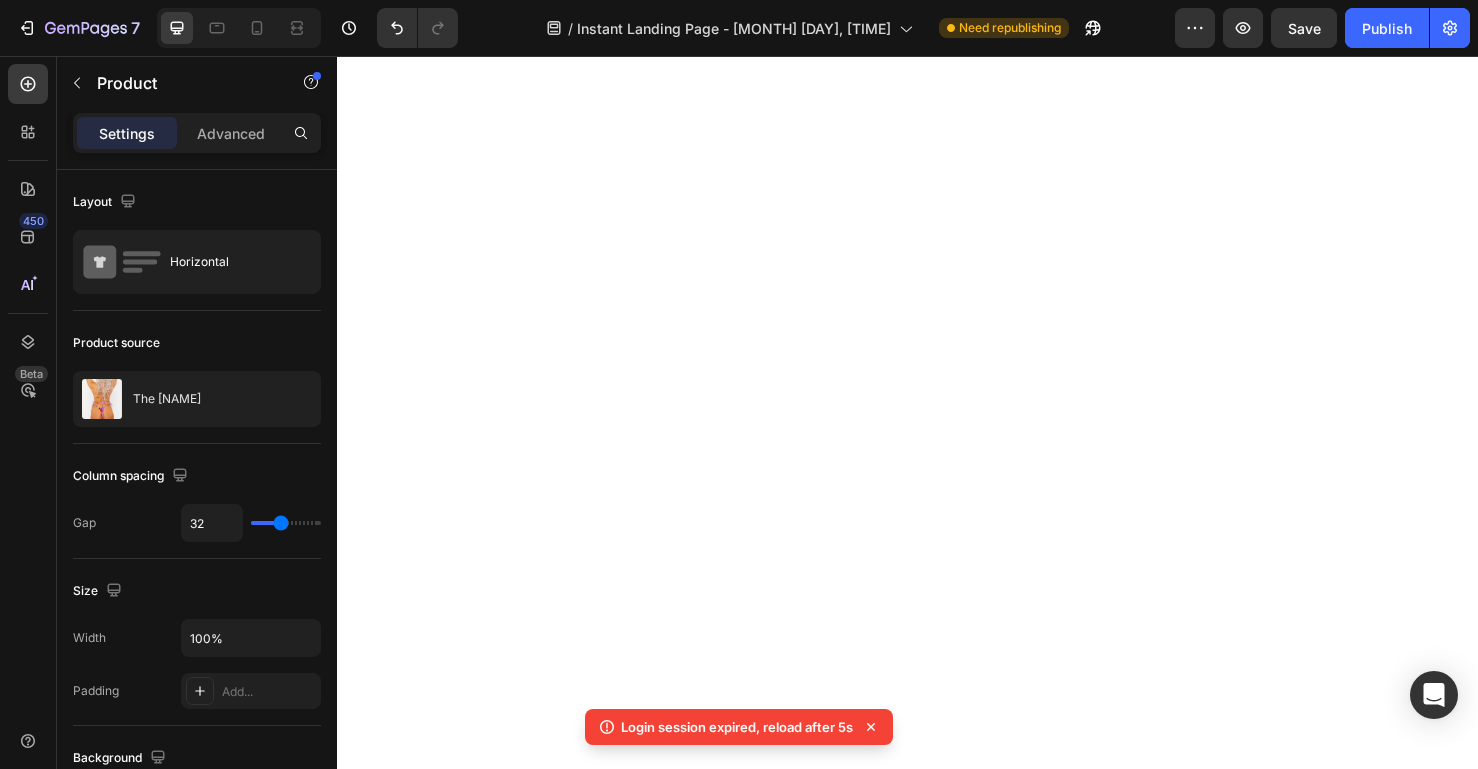 scroll, scrollTop: 0, scrollLeft: 0, axis: both 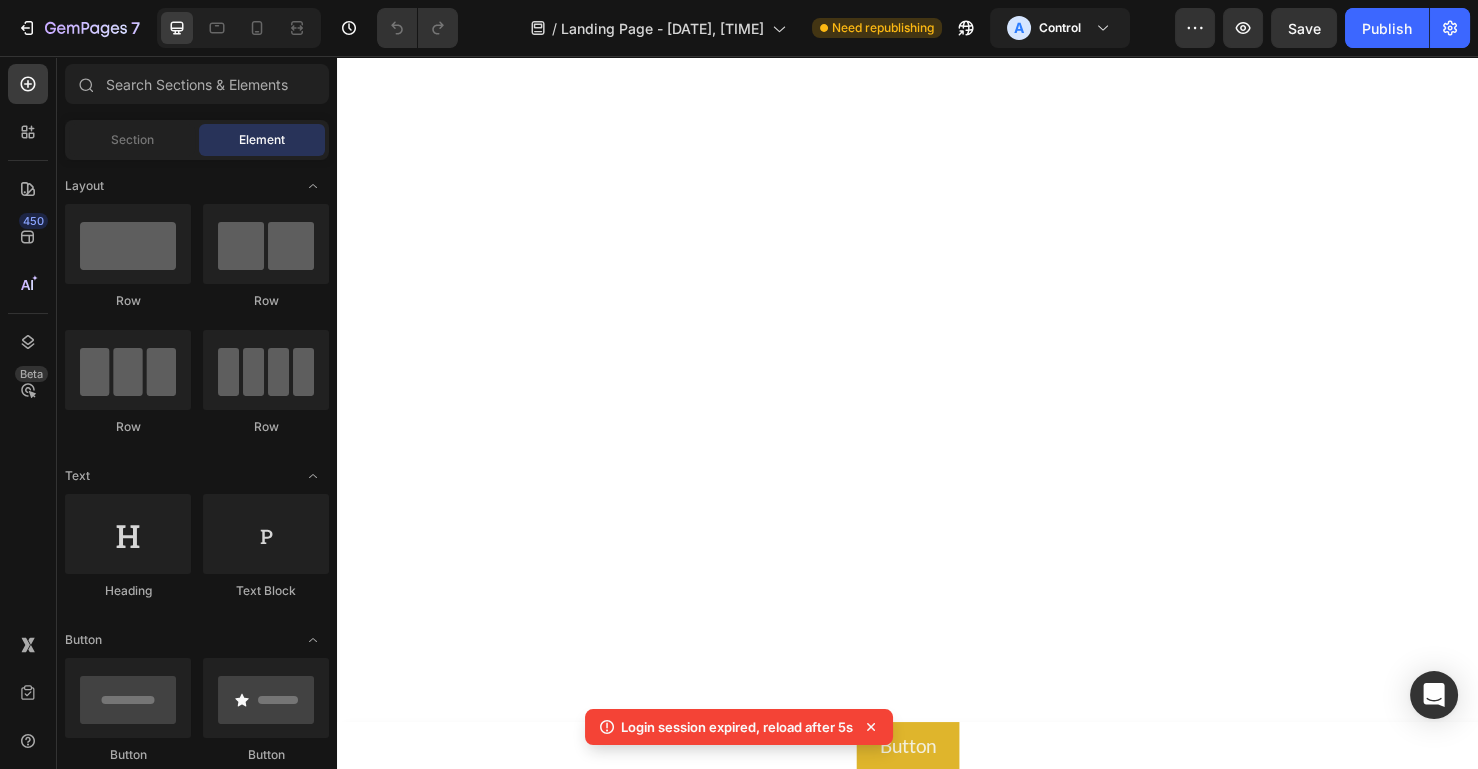 click 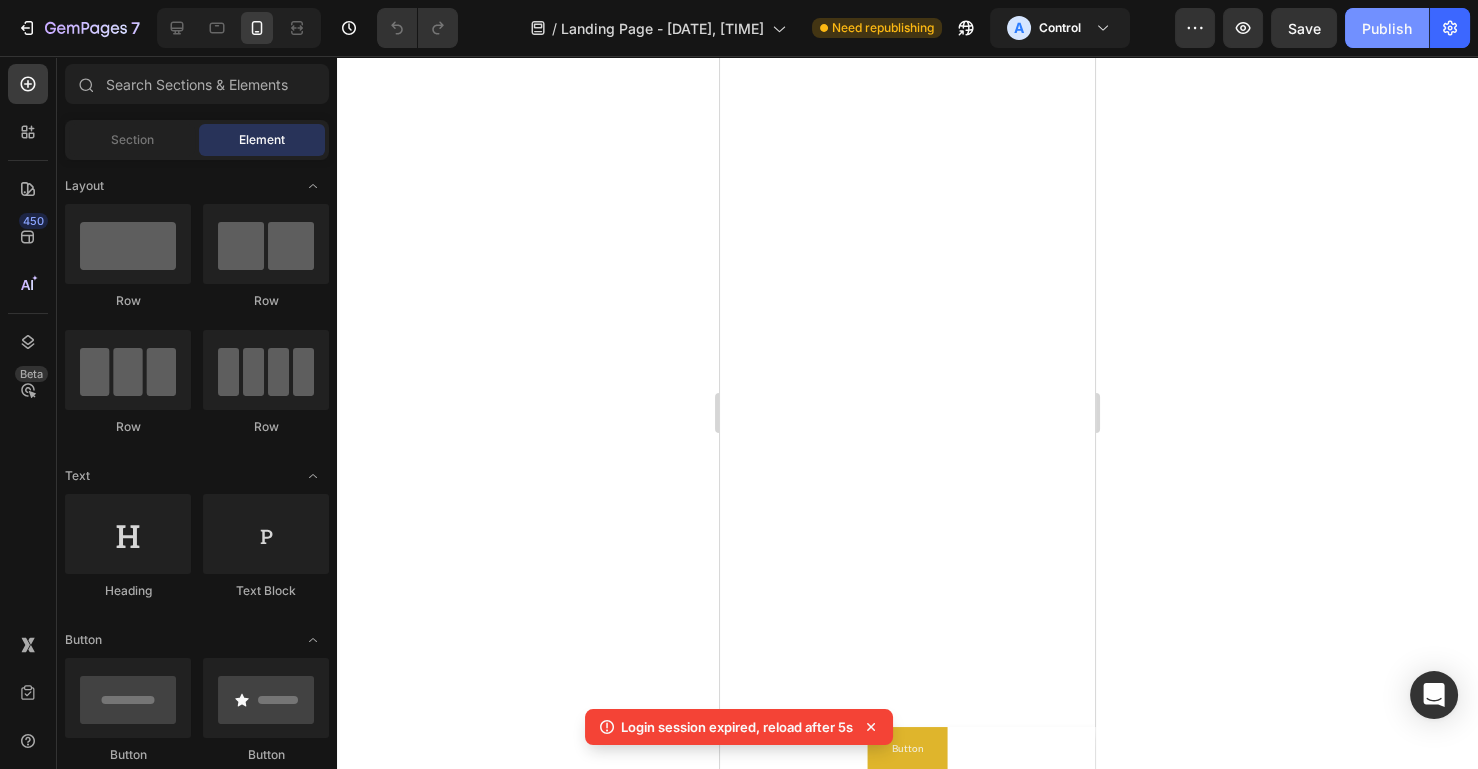 click on "Publish" at bounding box center [1387, 28] 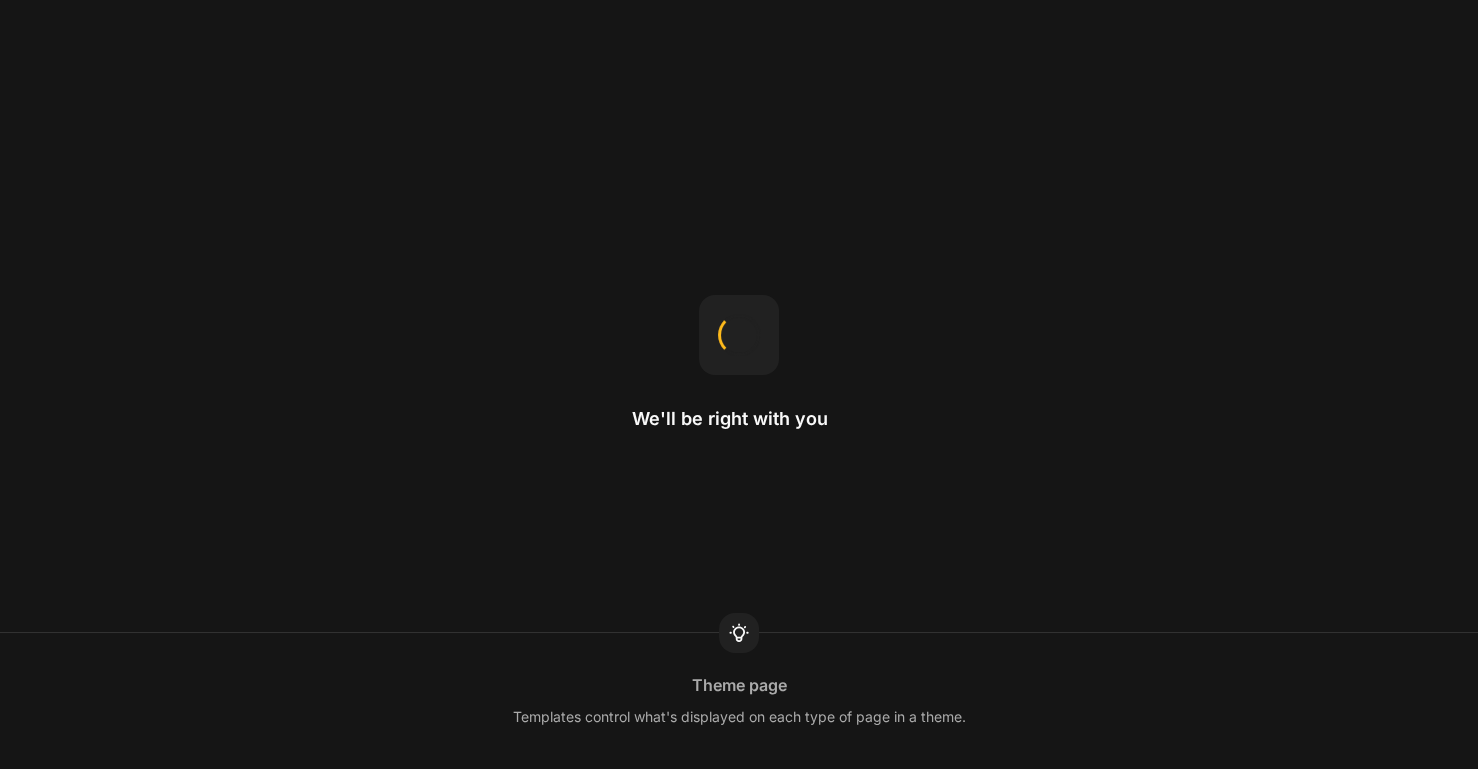 scroll, scrollTop: 0, scrollLeft: 0, axis: both 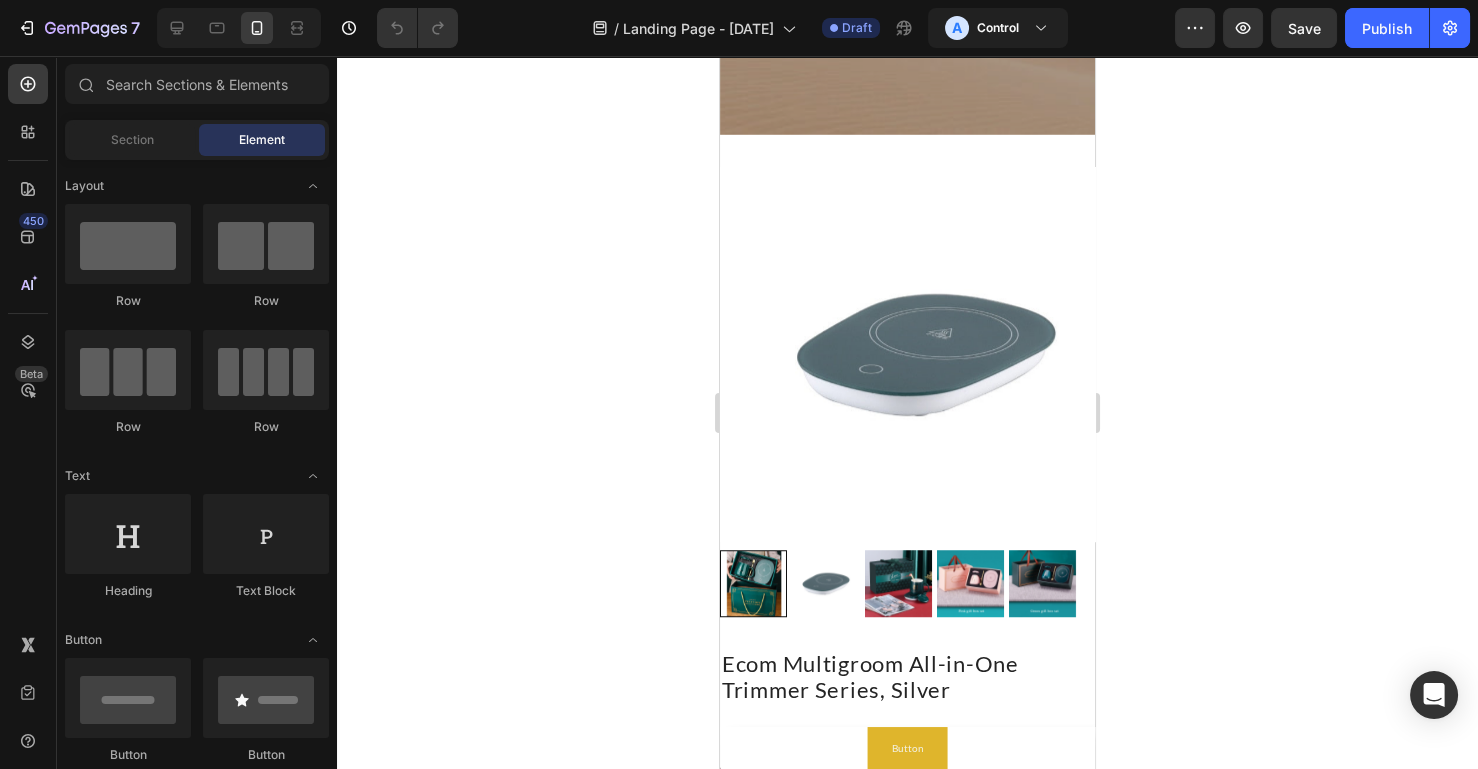click on "Button Button" at bounding box center [907, 748] 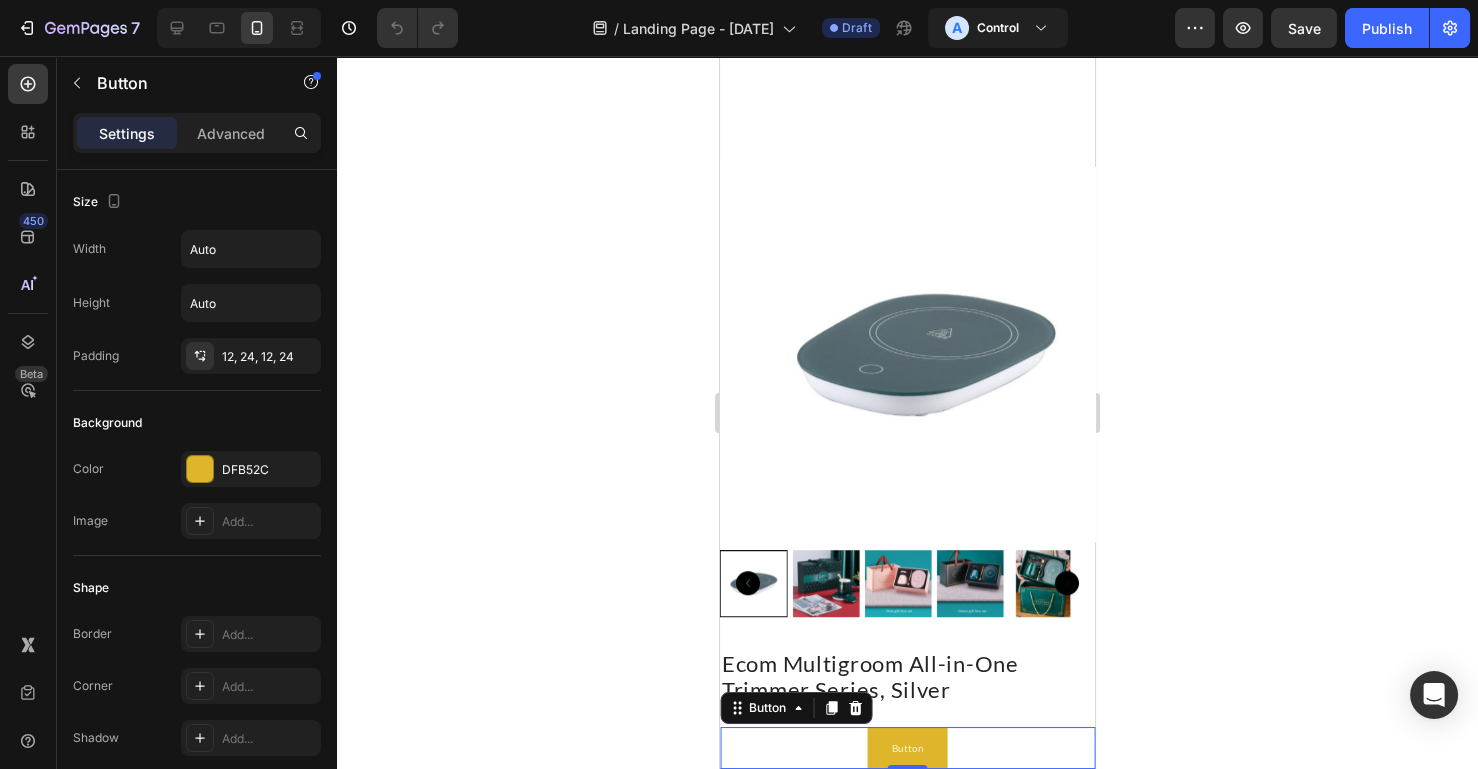 scroll, scrollTop: 3274, scrollLeft: 0, axis: vertical 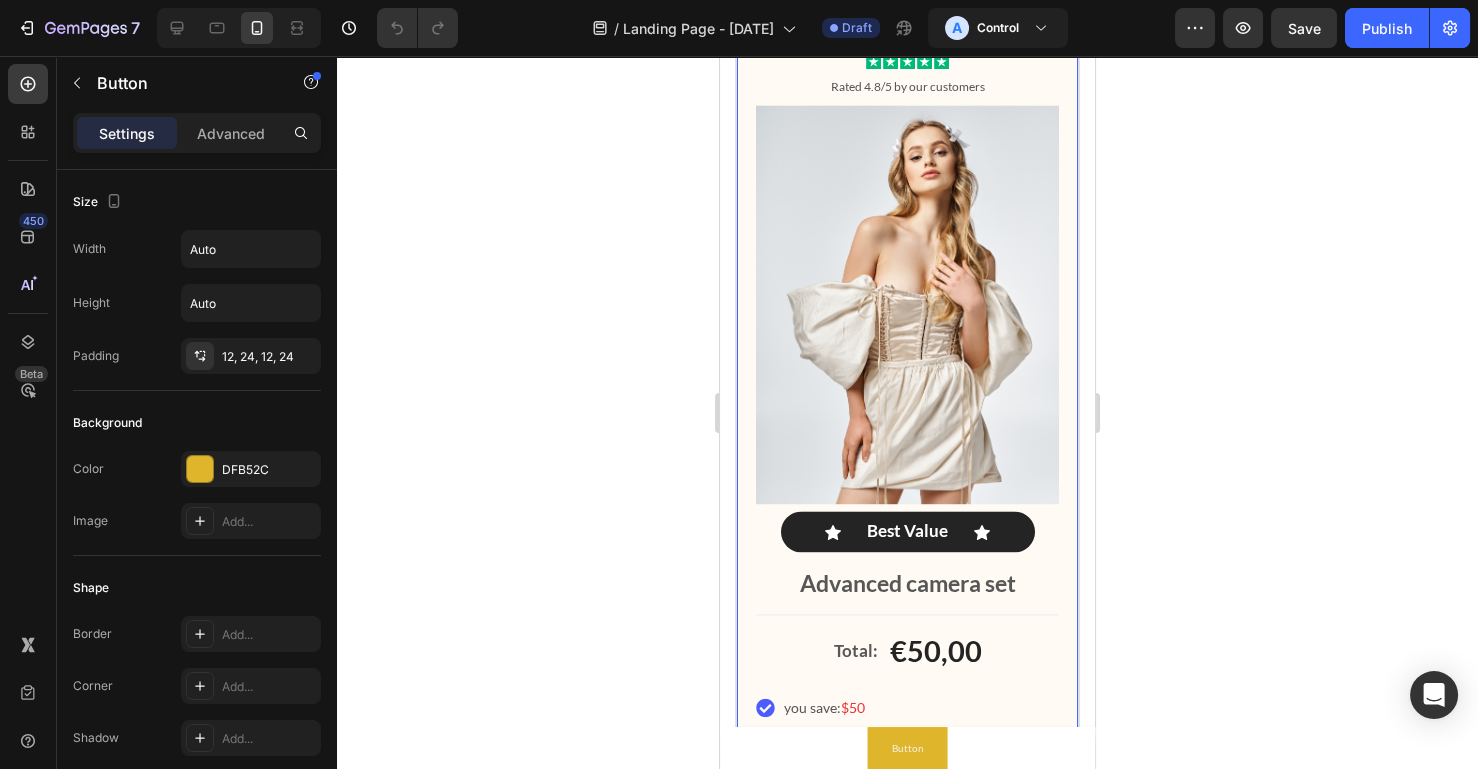 click on "Icon
Icon
Icon
Icon
Icon Icon List Rated 4.8/5 by our customers Text Block Product Images Icon Best Value Text Block Icon Row Advanced camera set Text Block Total: Text Block €50,00 Product Price Product Price Row you save:  $50 60-day money-back guarantee Free delivery Item List
Add to cart Add to Cart Row Image Image Image Image Image Row Product Row   21" at bounding box center (907, 475) 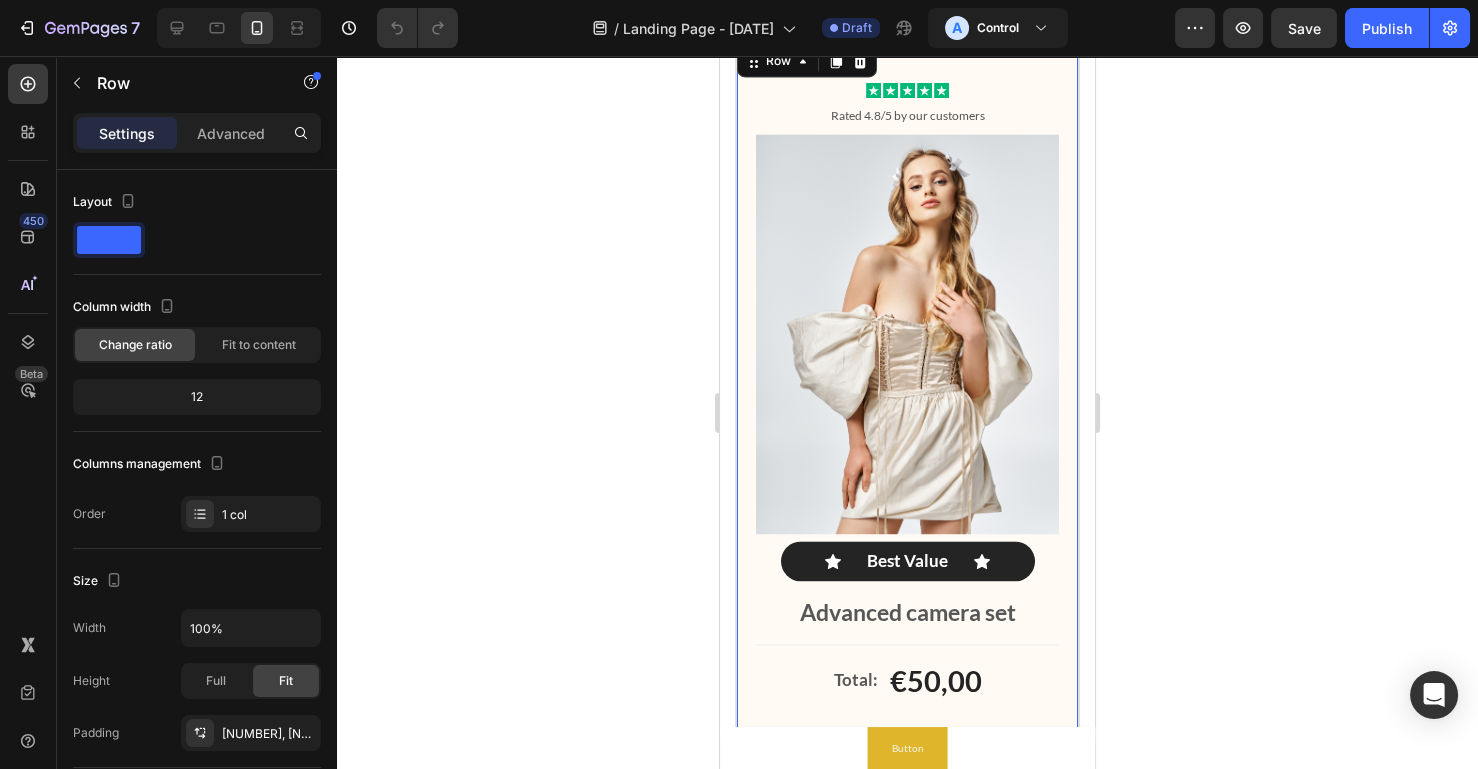 scroll, scrollTop: 4901, scrollLeft: 0, axis: vertical 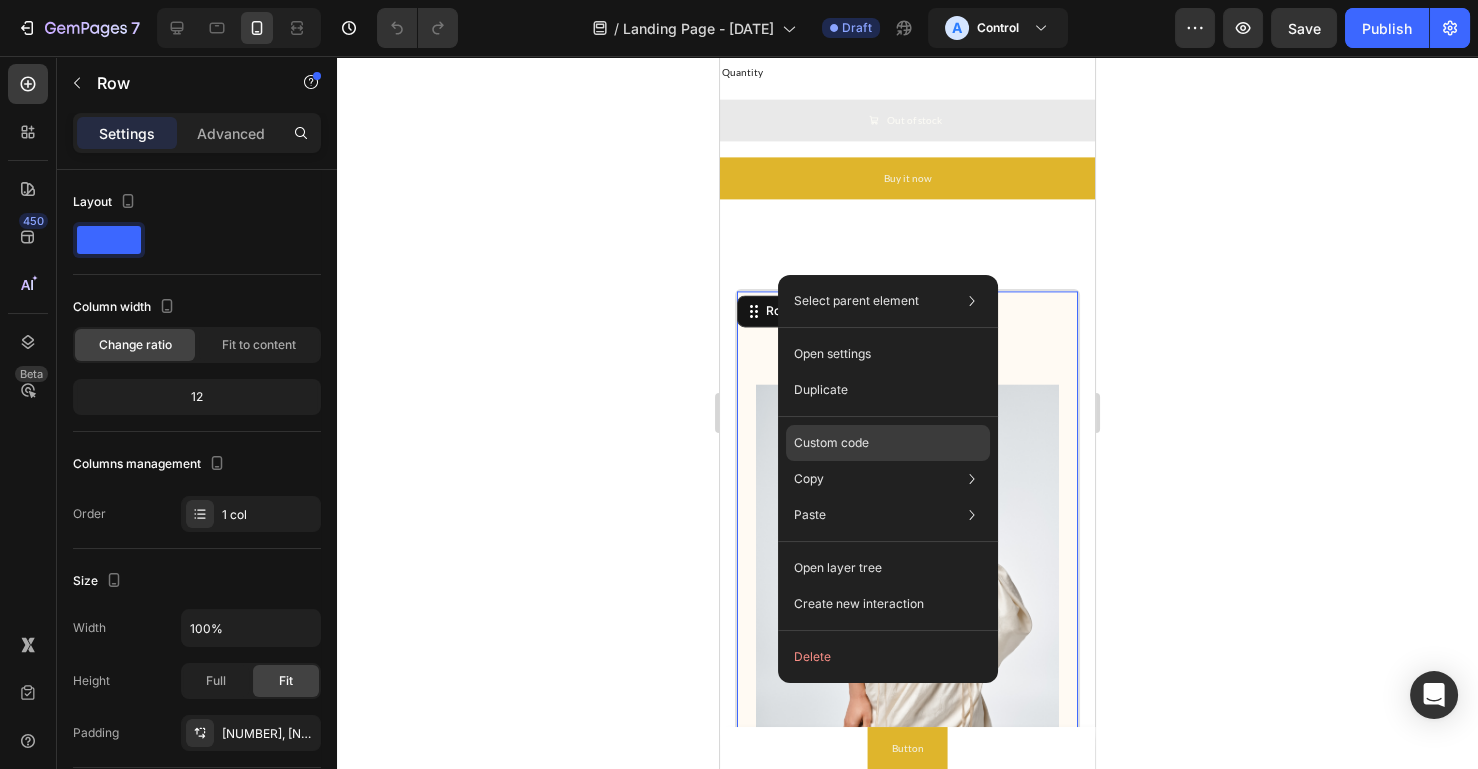 click on "Custom code" 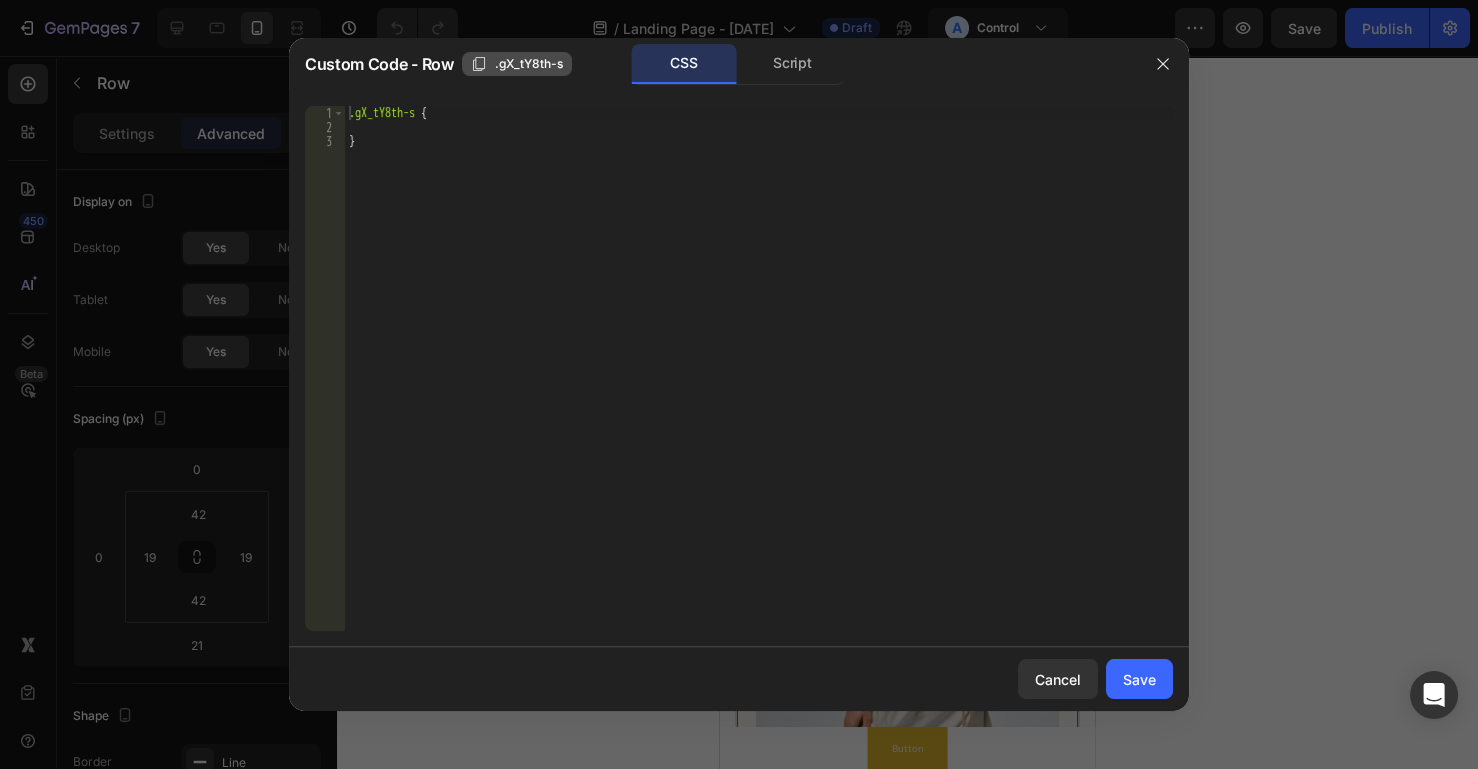 click 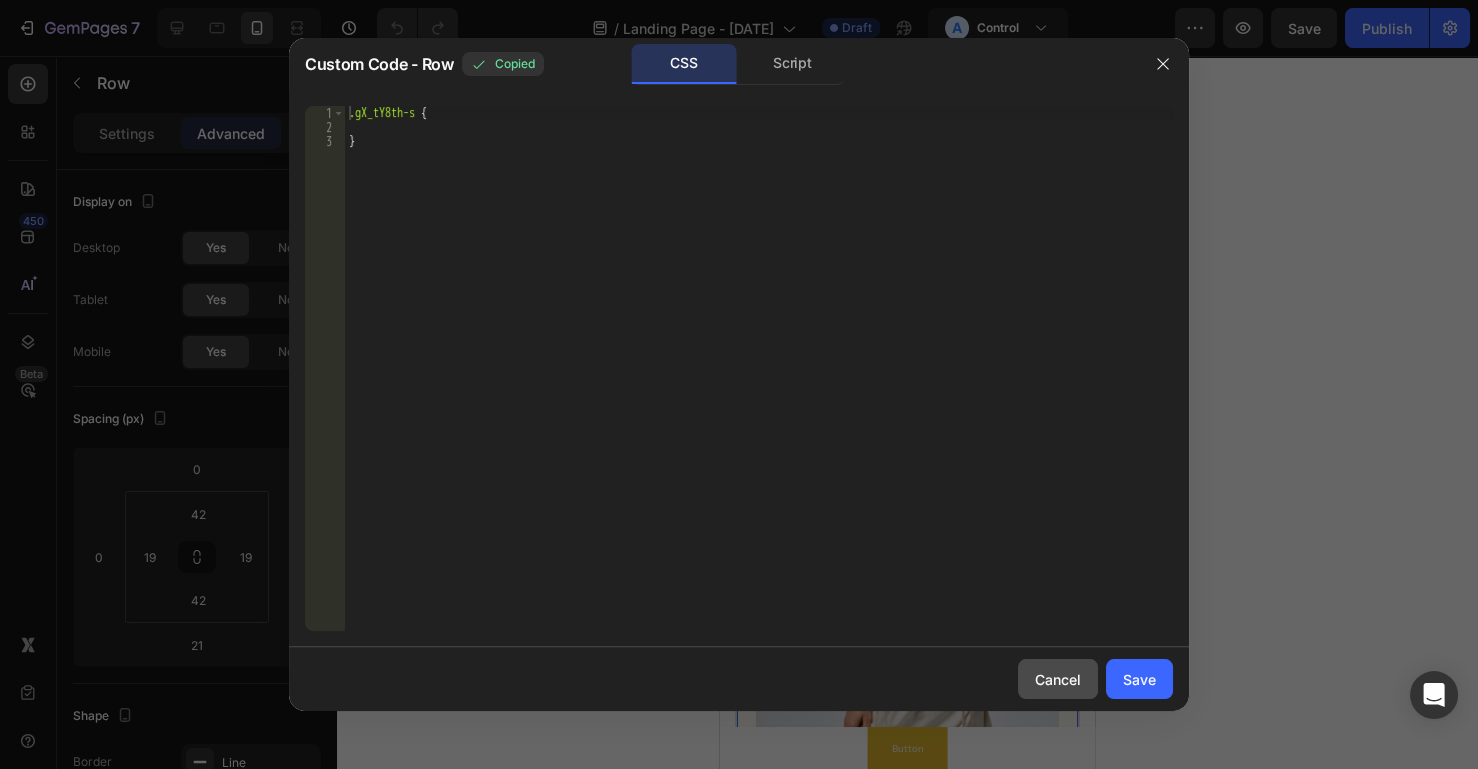 click on "Cancel" at bounding box center (1058, 679) 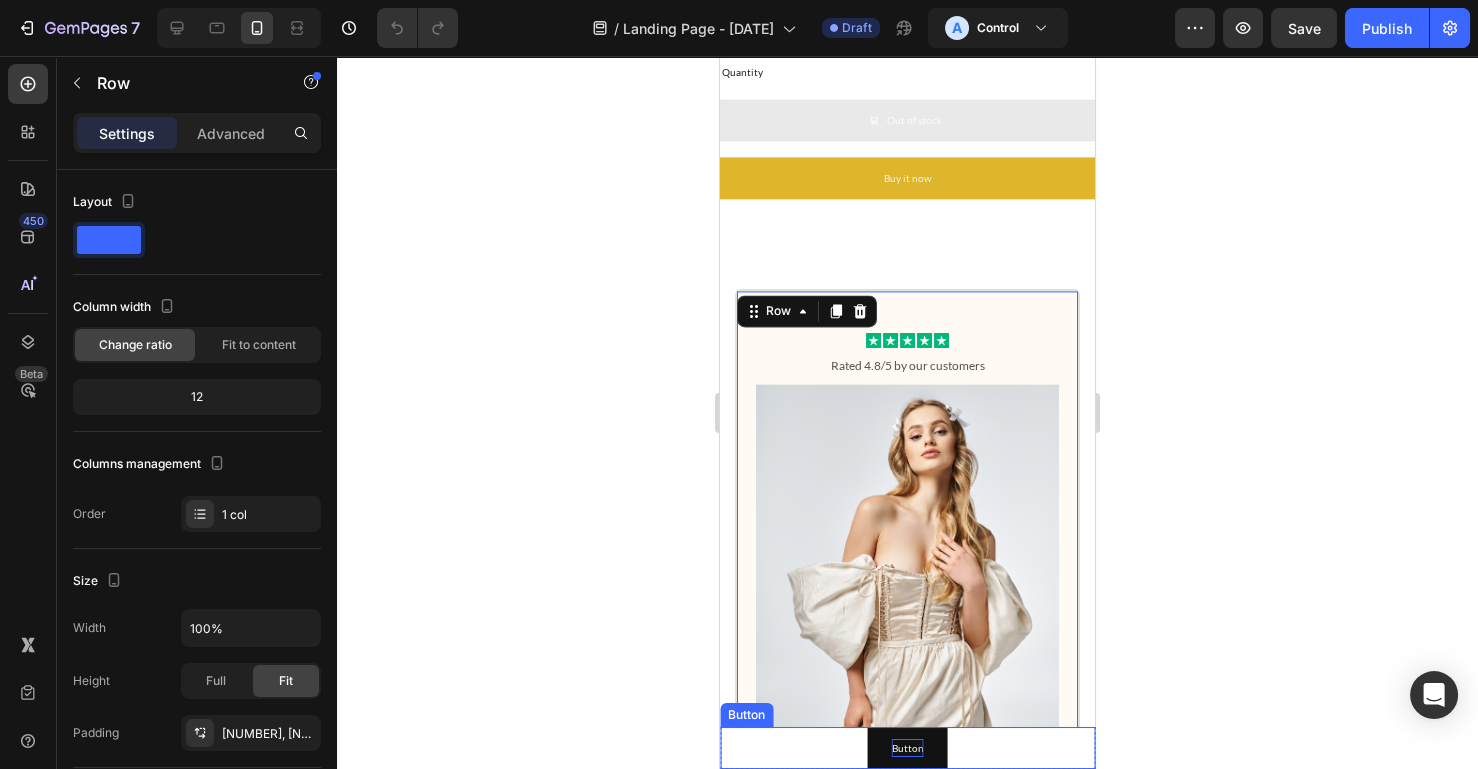 click on "Button" at bounding box center (908, 748) 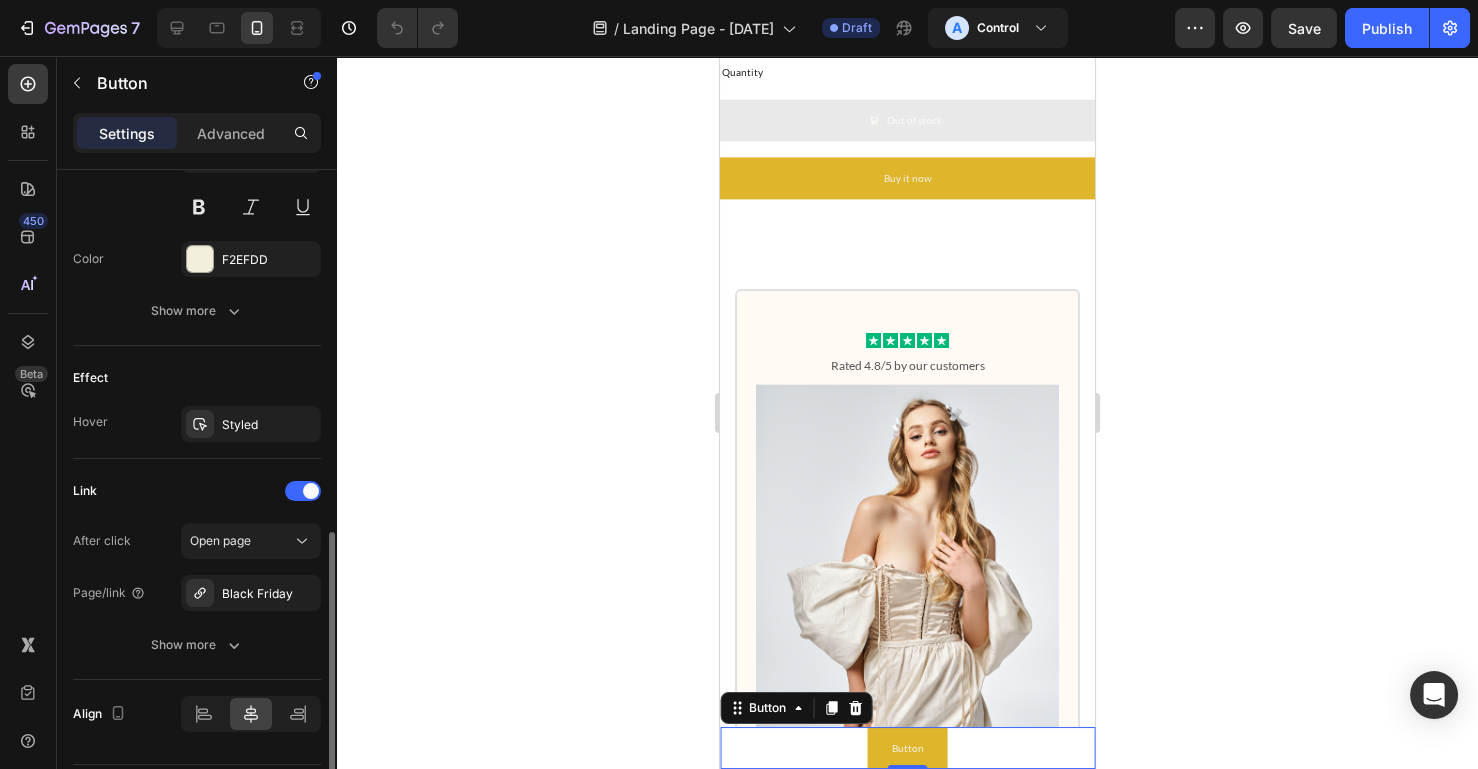 scroll, scrollTop: 933, scrollLeft: 0, axis: vertical 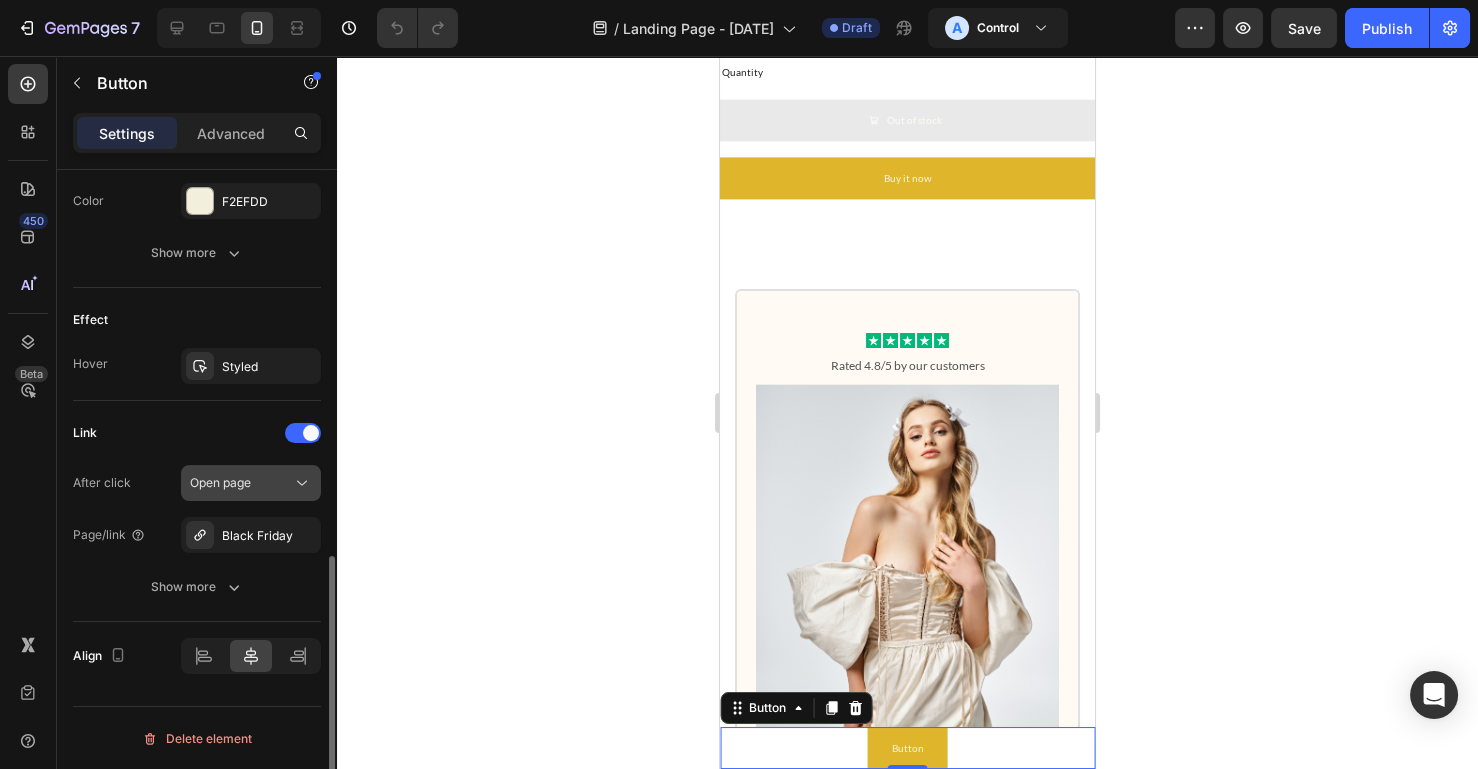 click on "Open page" at bounding box center (241, 483) 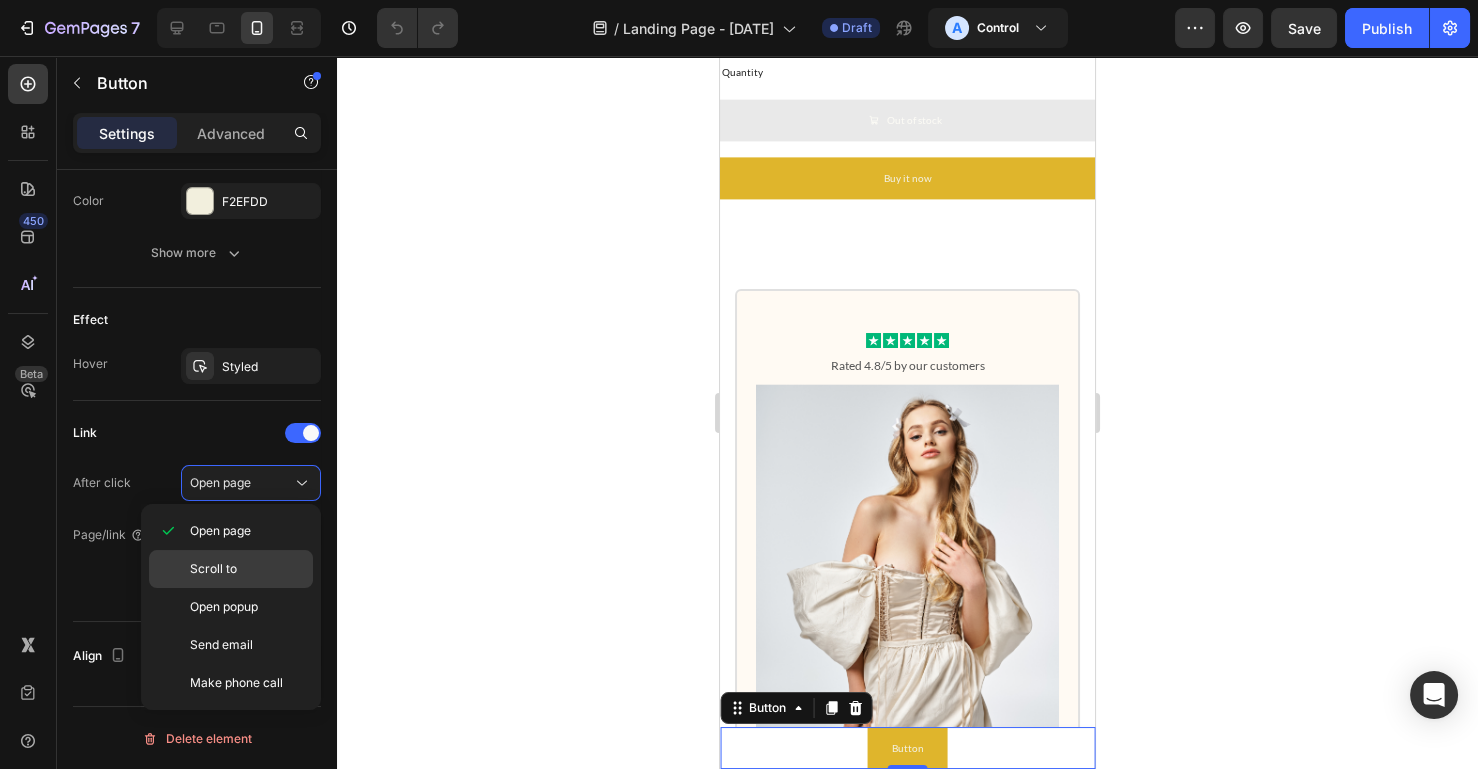 click on "Scroll to" at bounding box center (247, 569) 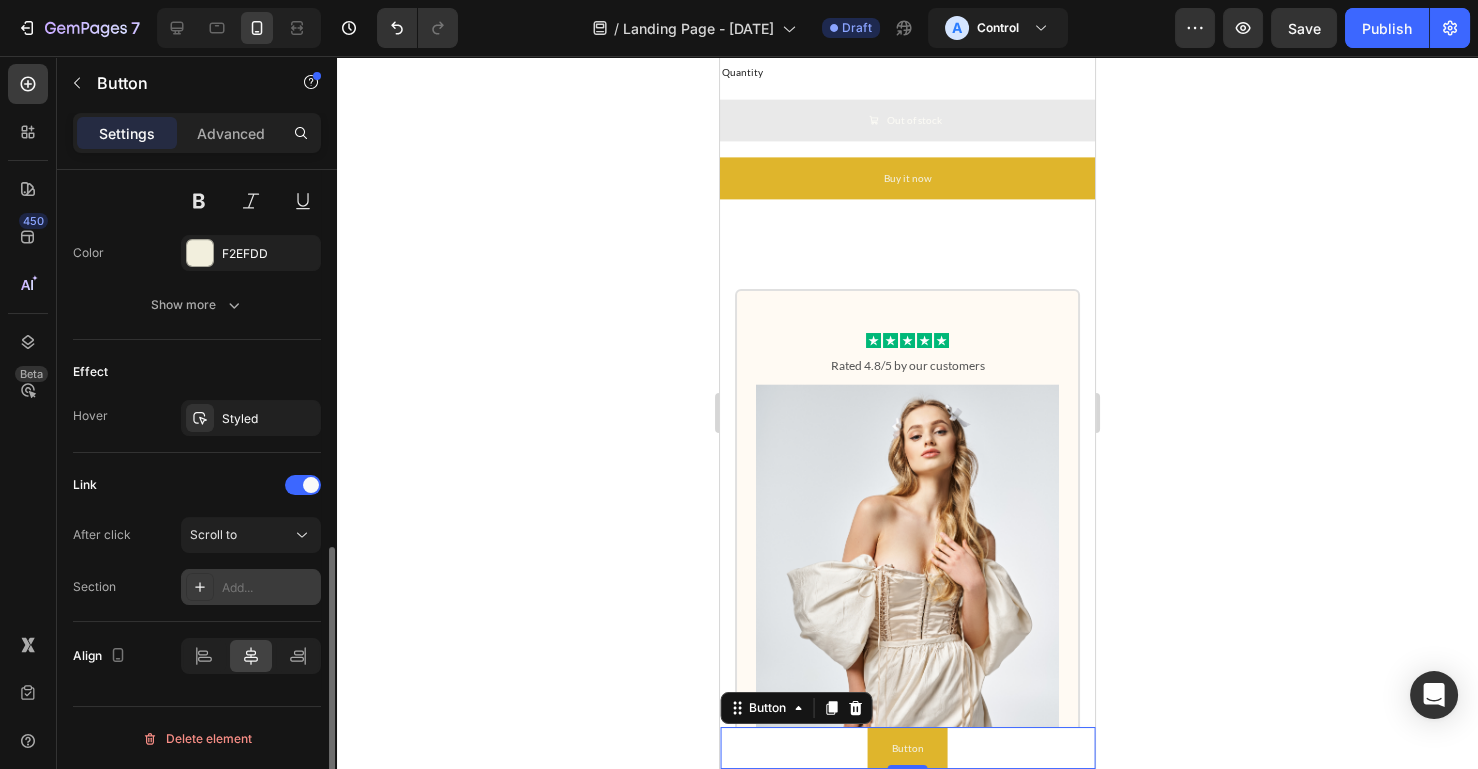 click on "Add..." at bounding box center [269, 588] 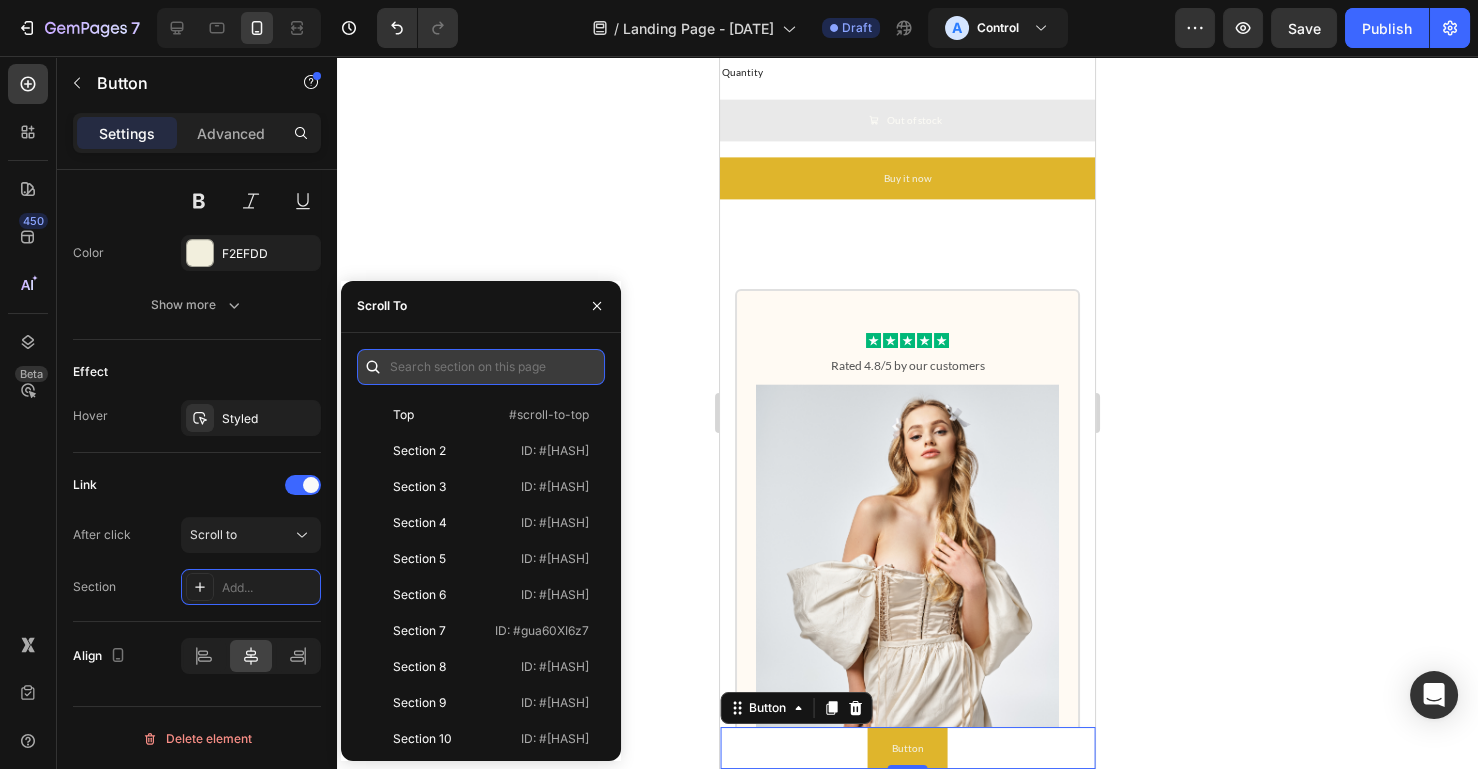 click at bounding box center [481, 367] 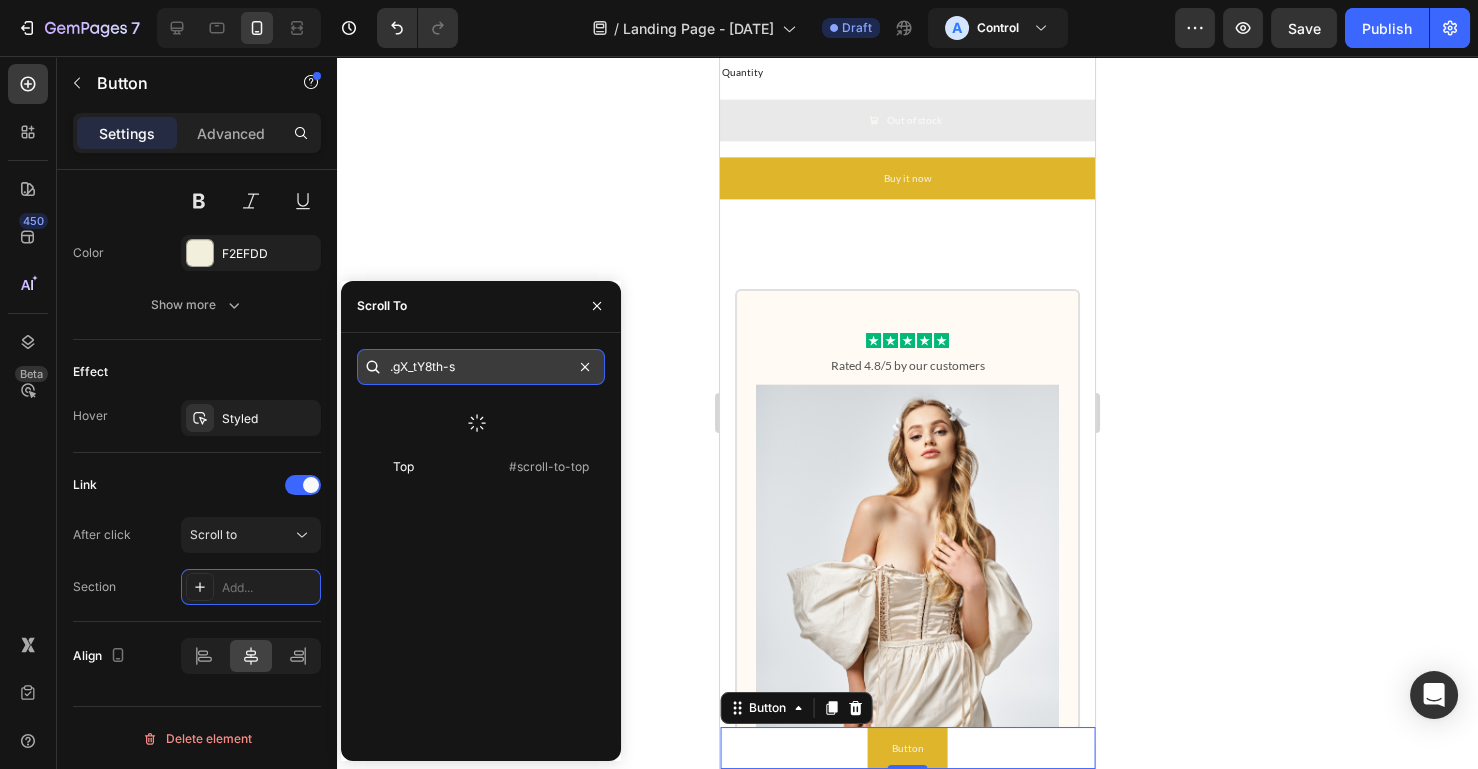 click on ".gX_tY8th-s" at bounding box center [481, 367] 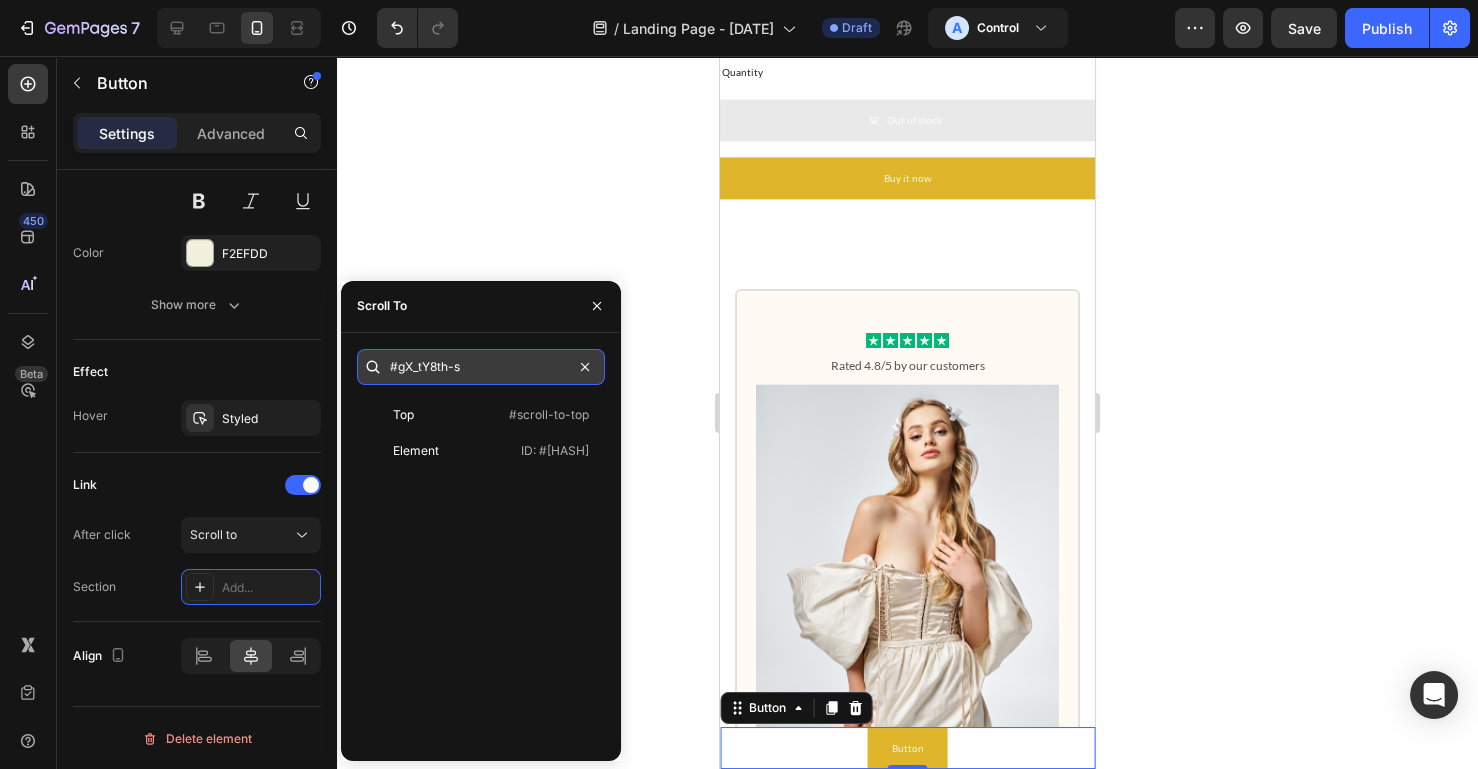 click on "#gX_tY8th-s" at bounding box center [481, 367] 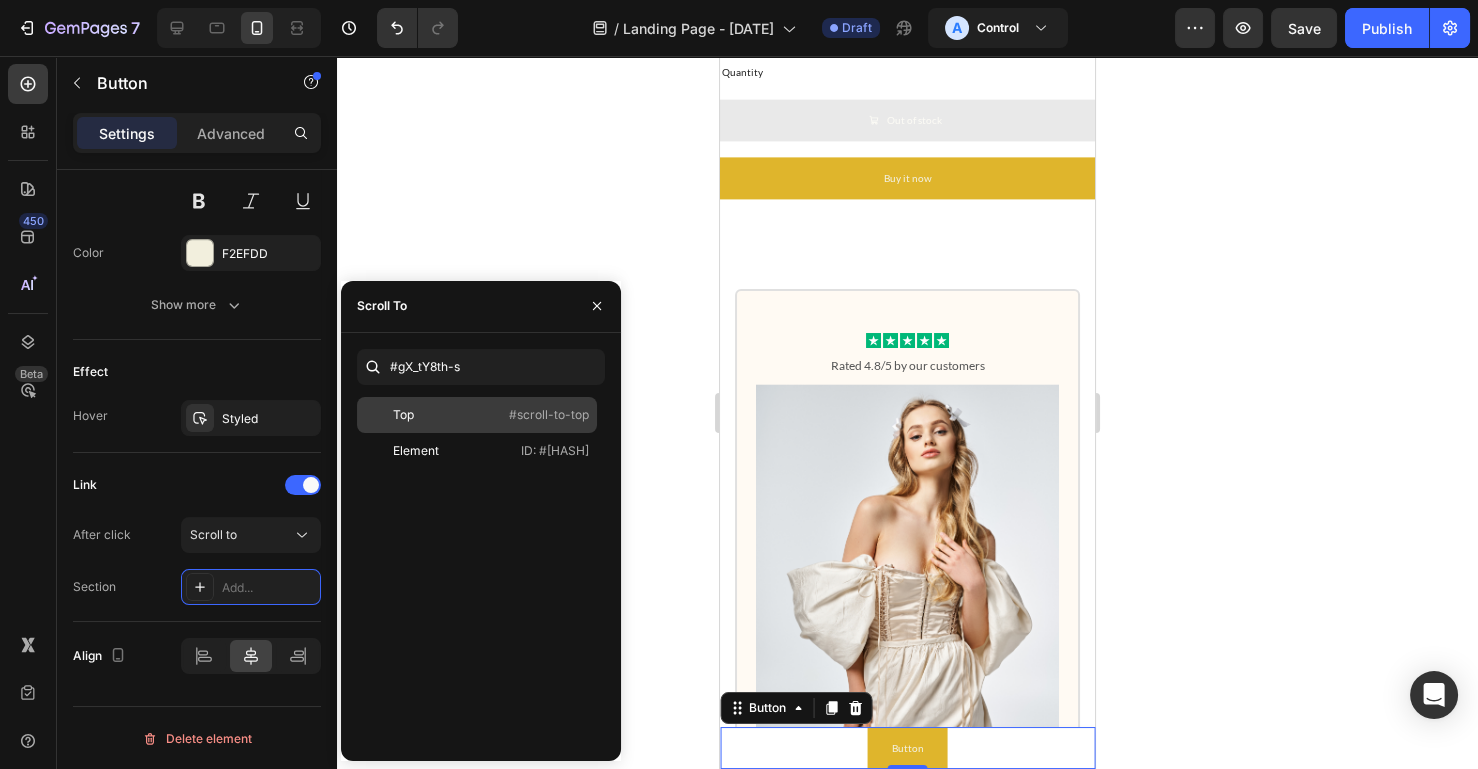 click on "Top   #scroll-to-top" 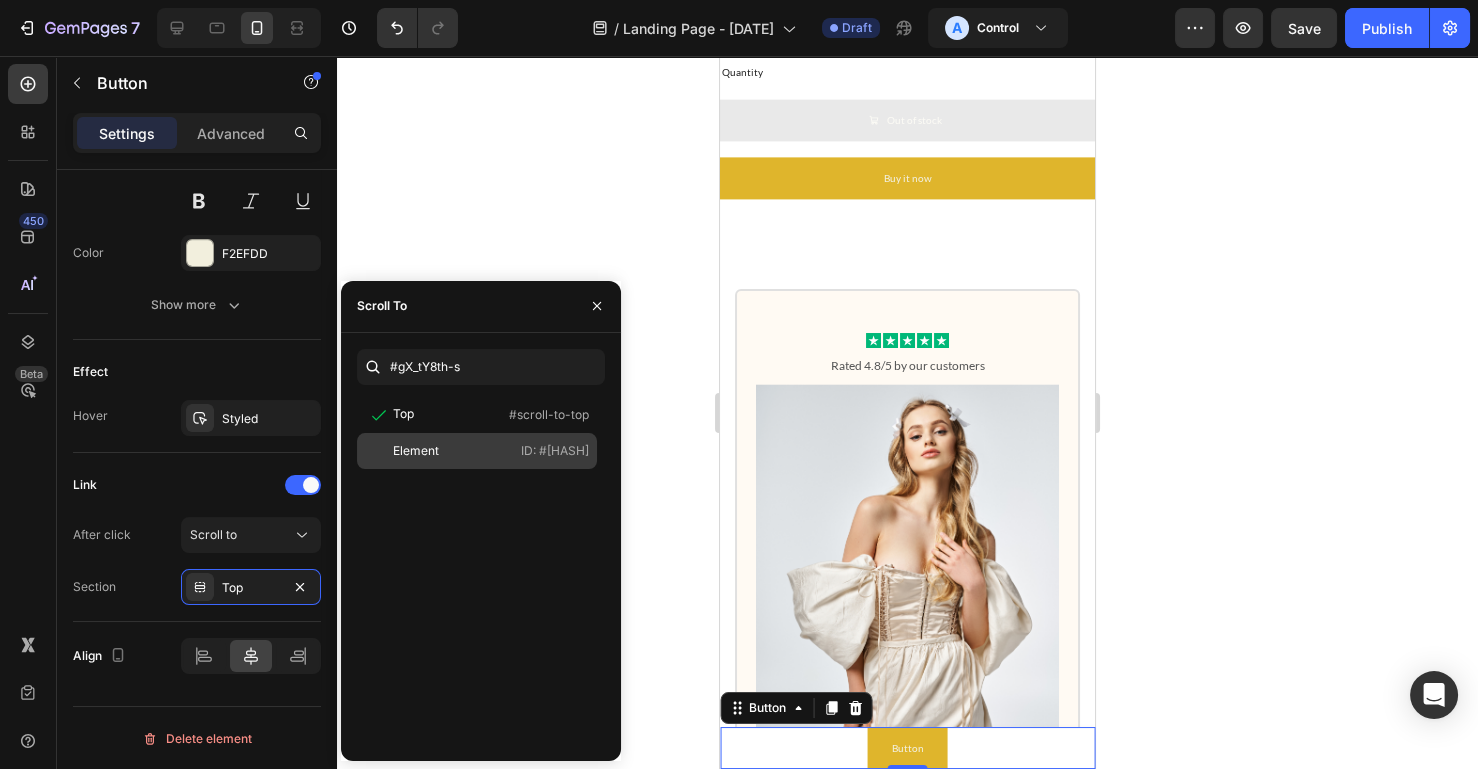 click on "ID: #gX_tY8th-s" at bounding box center [555, 451] 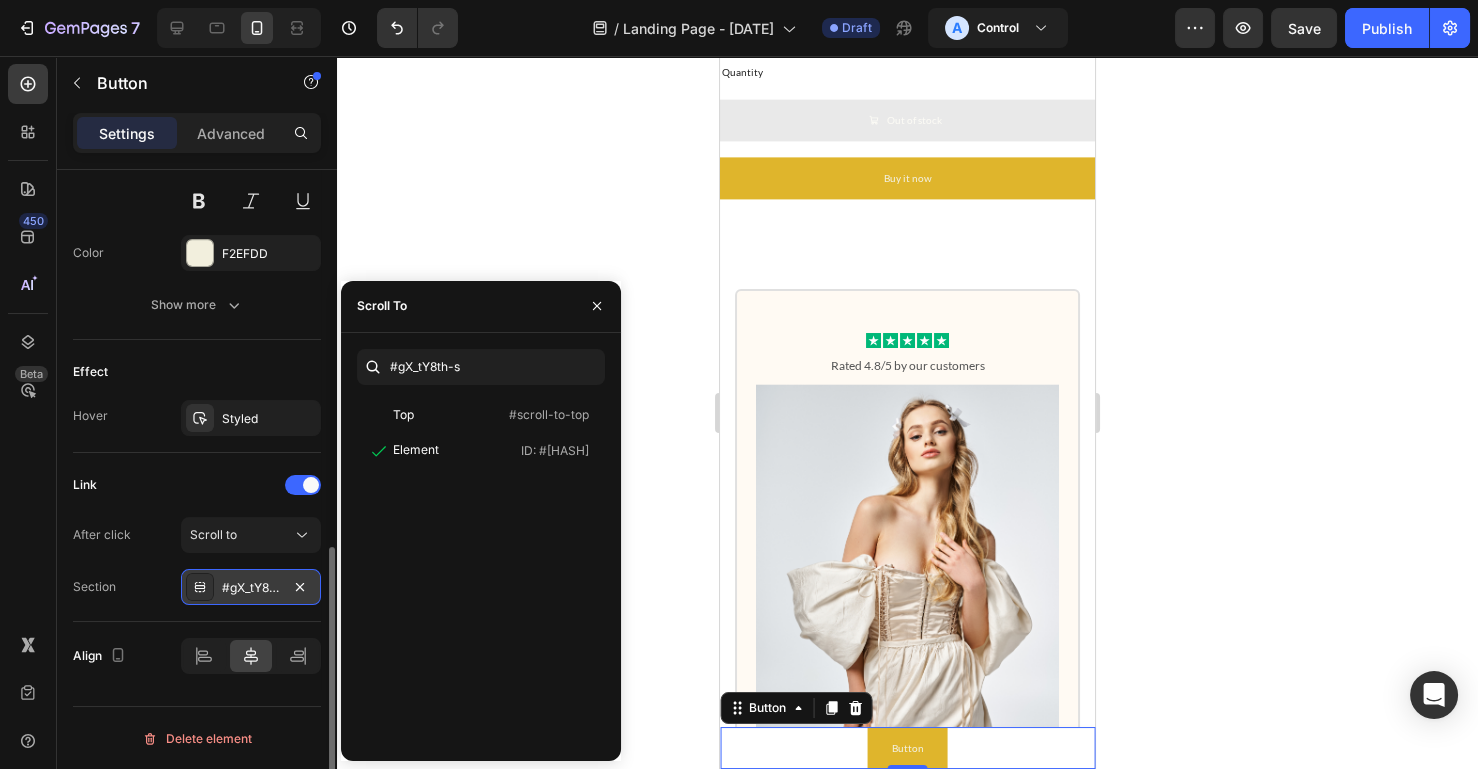click on "#gX_tY8th-s" at bounding box center [251, 588] 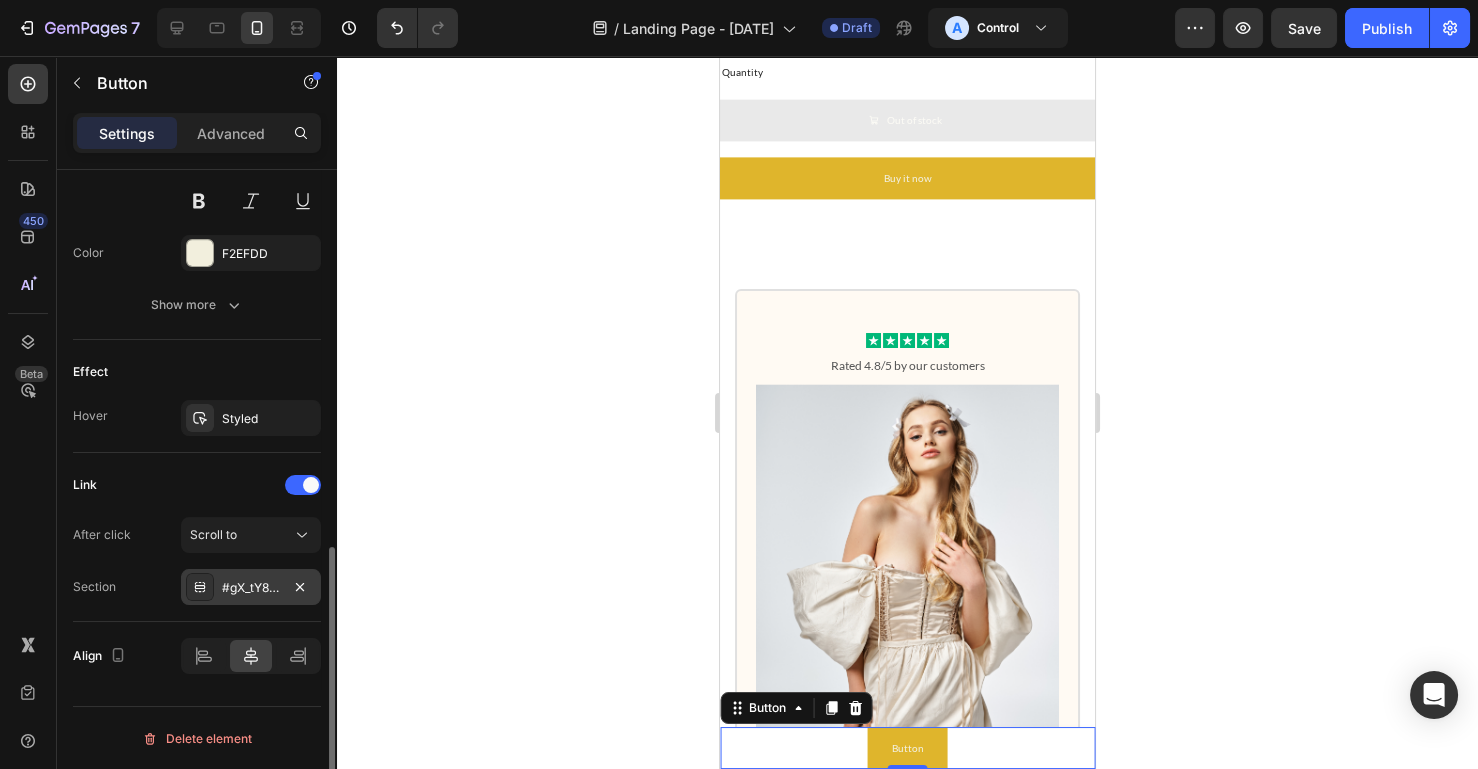 click on "#gX_tY8th-s" at bounding box center (251, 588) 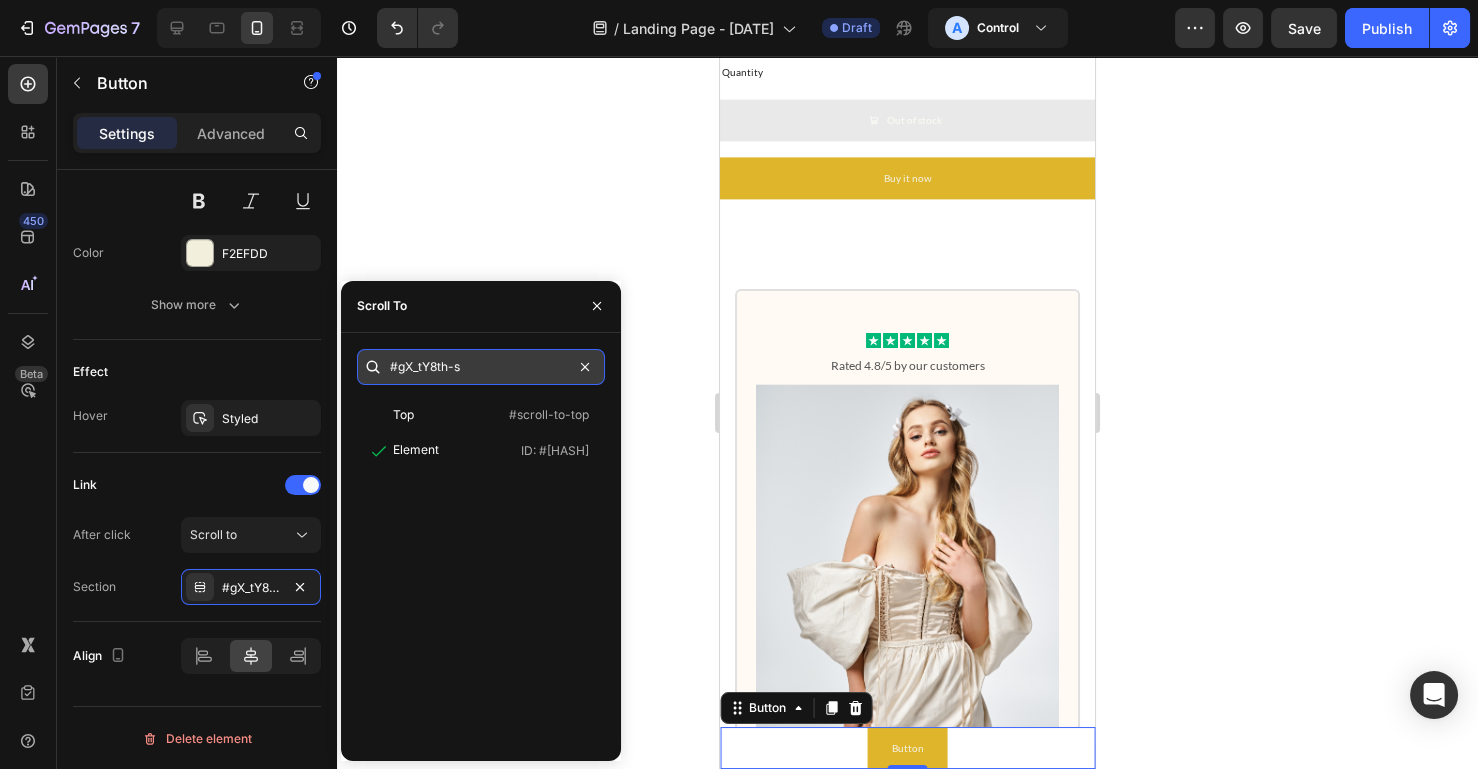 click on "#gX_tY8th-s" at bounding box center (481, 367) 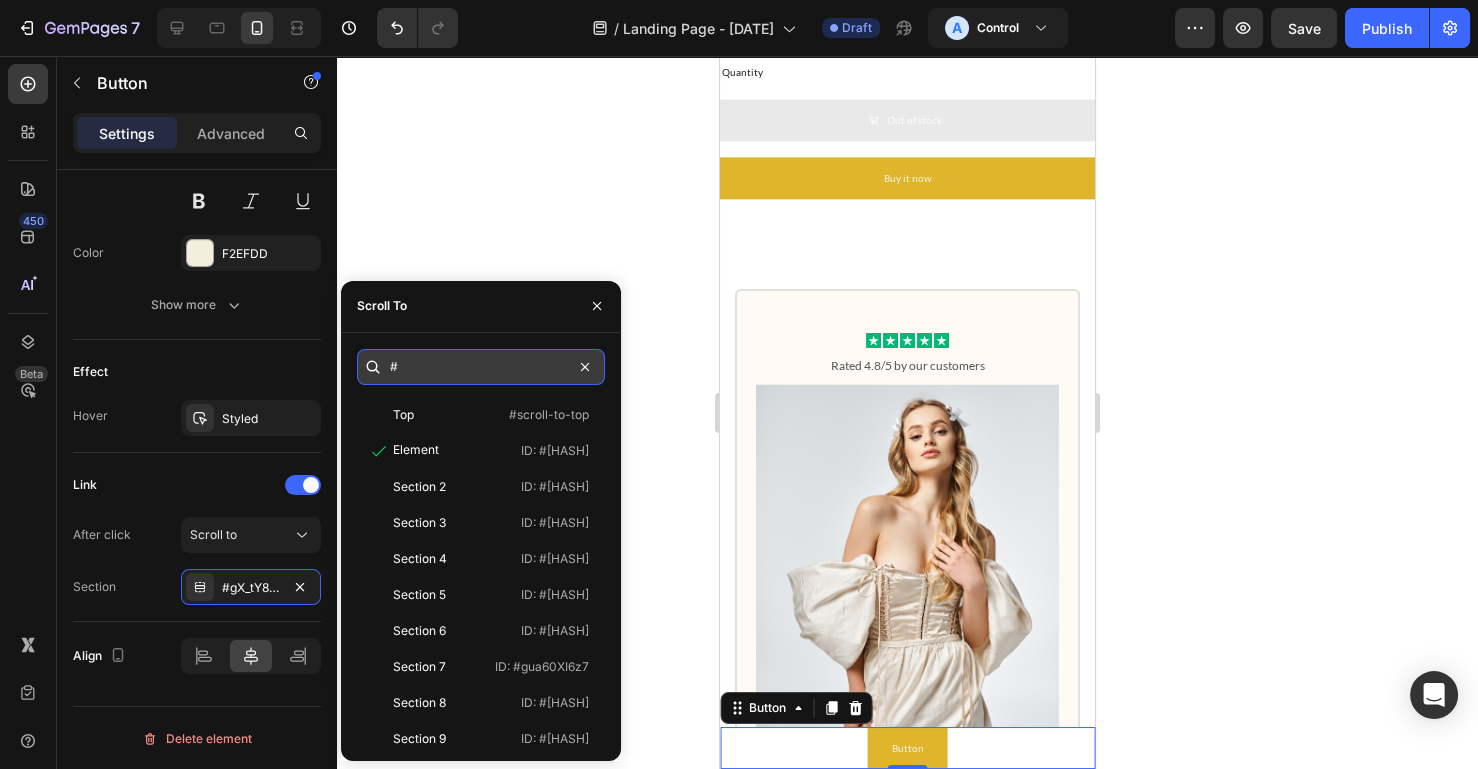 paste on ".gX_tY8th-s" 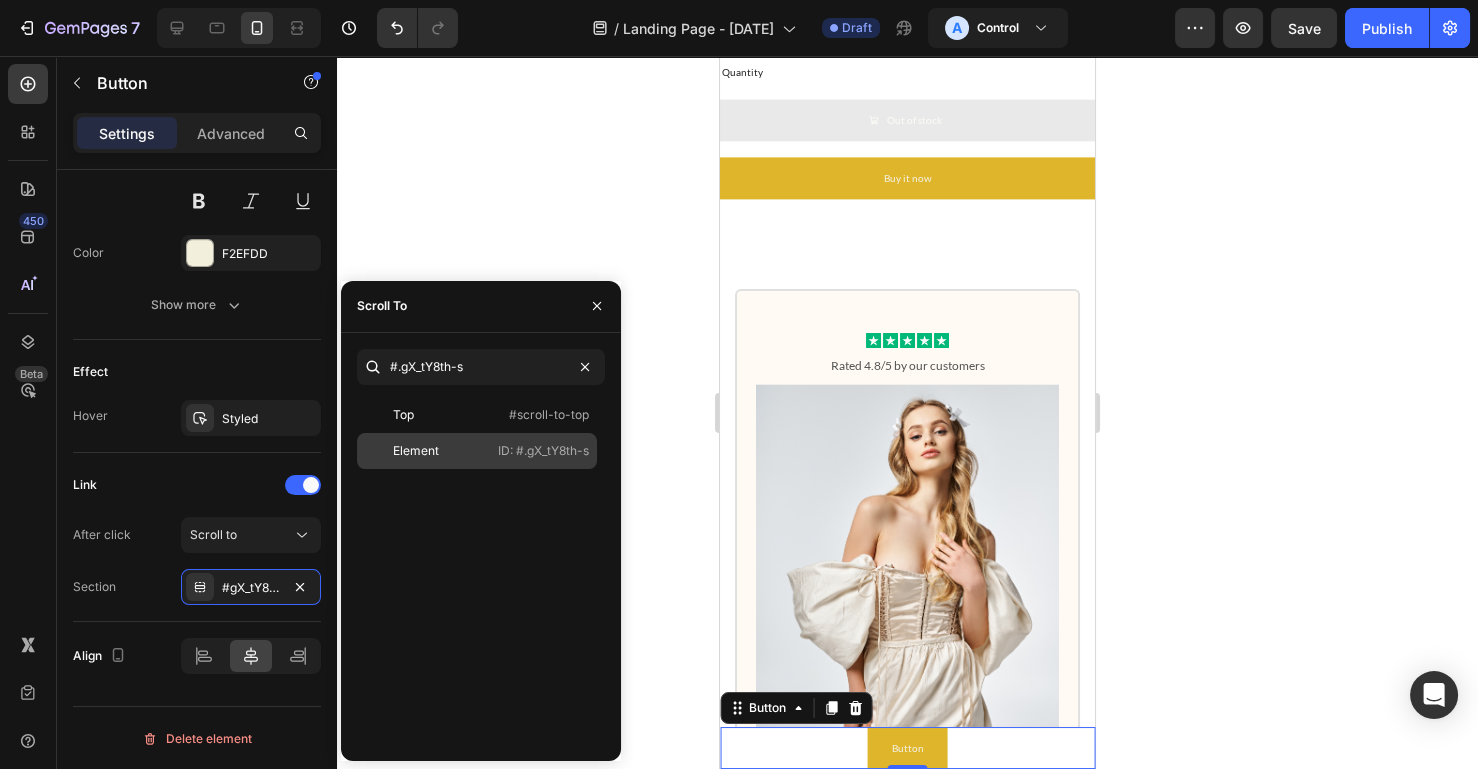 click on "ID: #.gX_tY8th-s" at bounding box center (543, 451) 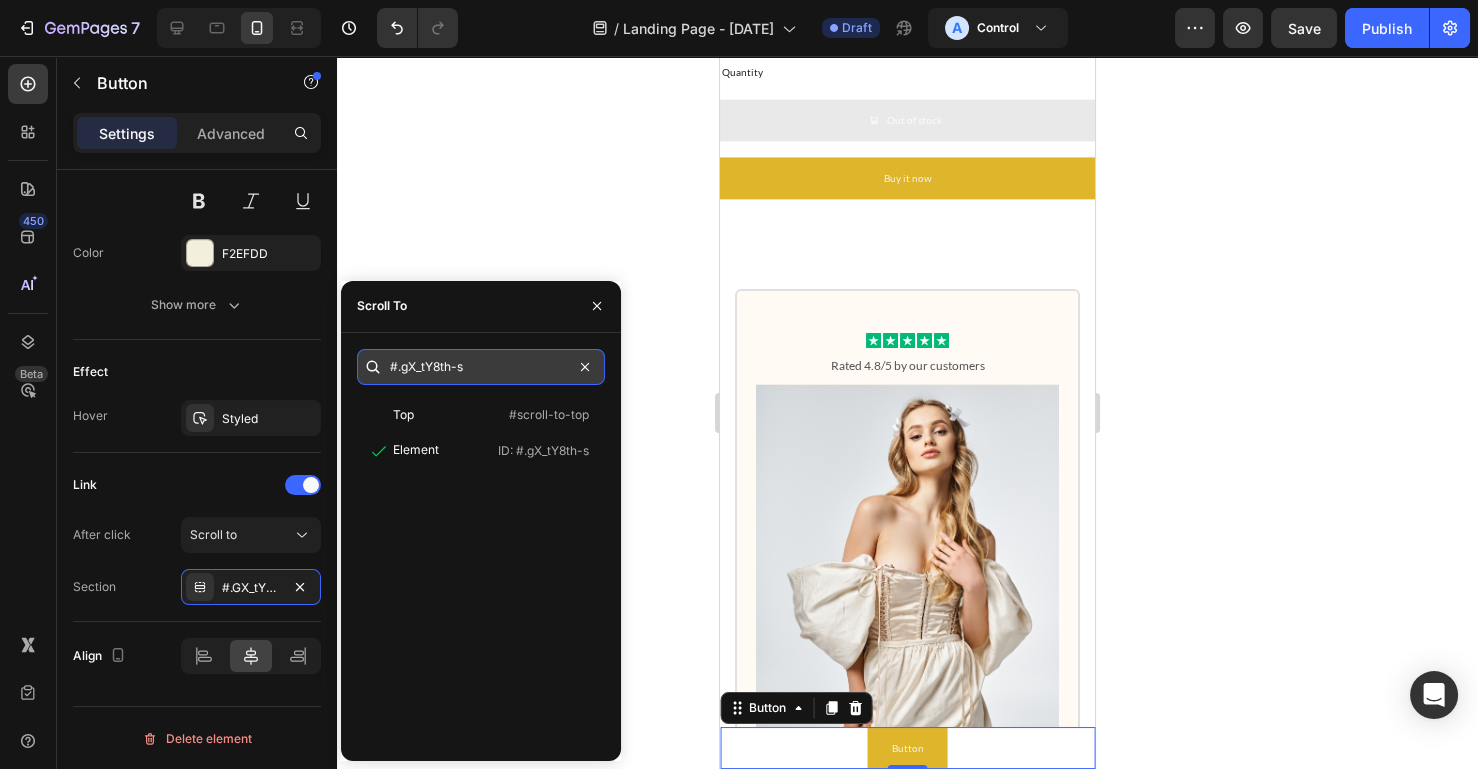 click on "#.gX_tY8th-s" at bounding box center (481, 367) 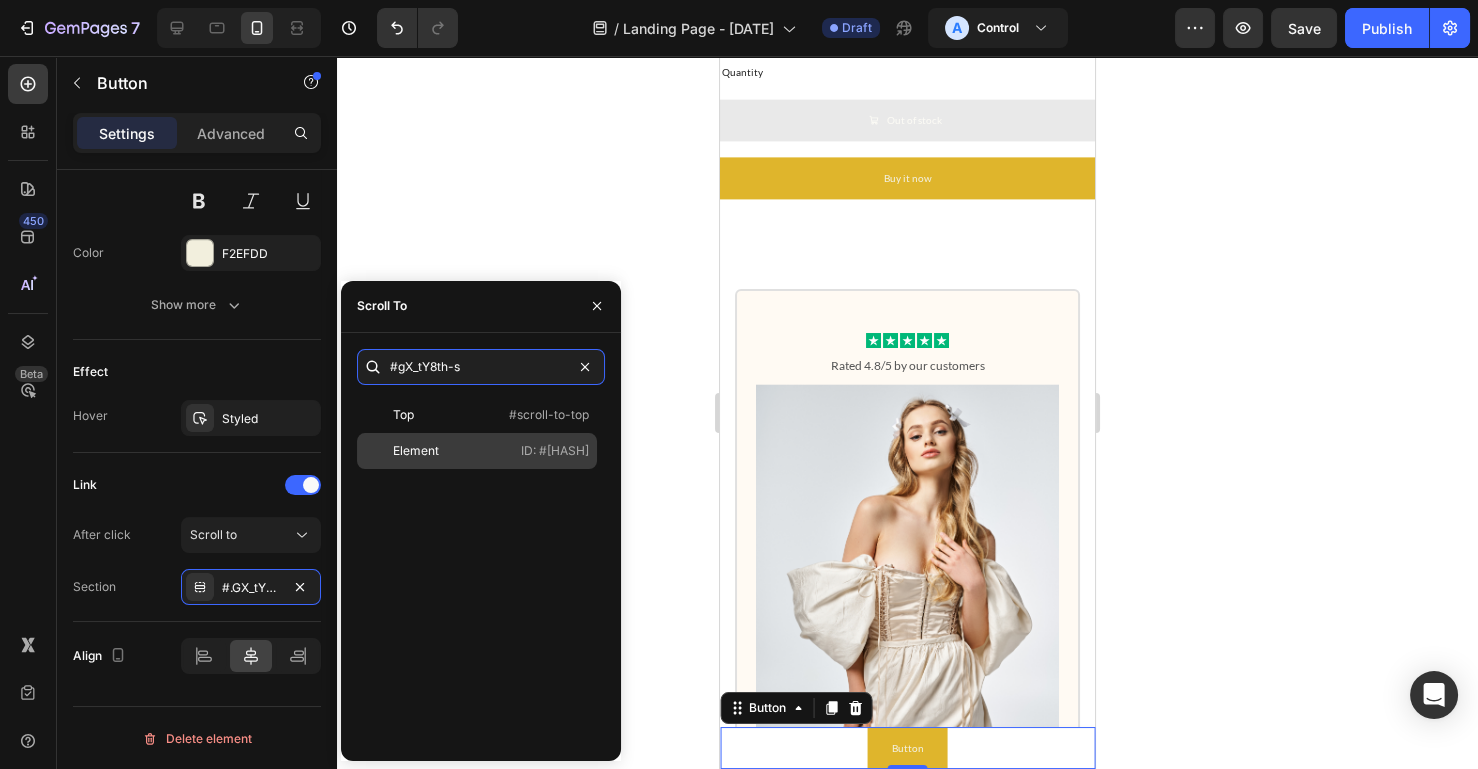 type on "#gX_tY8th-s" 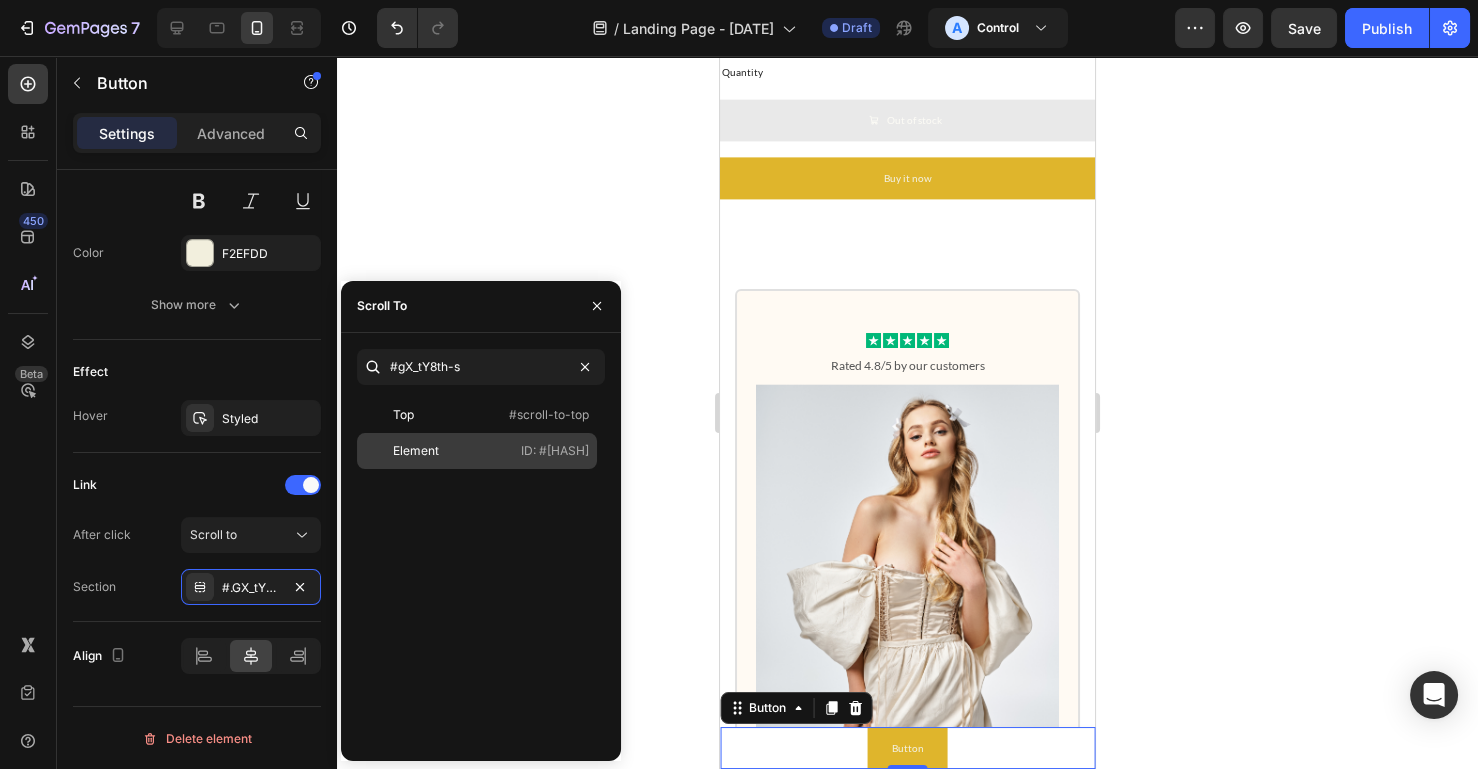 click on "Element   ID: #gX_tY8th-s" 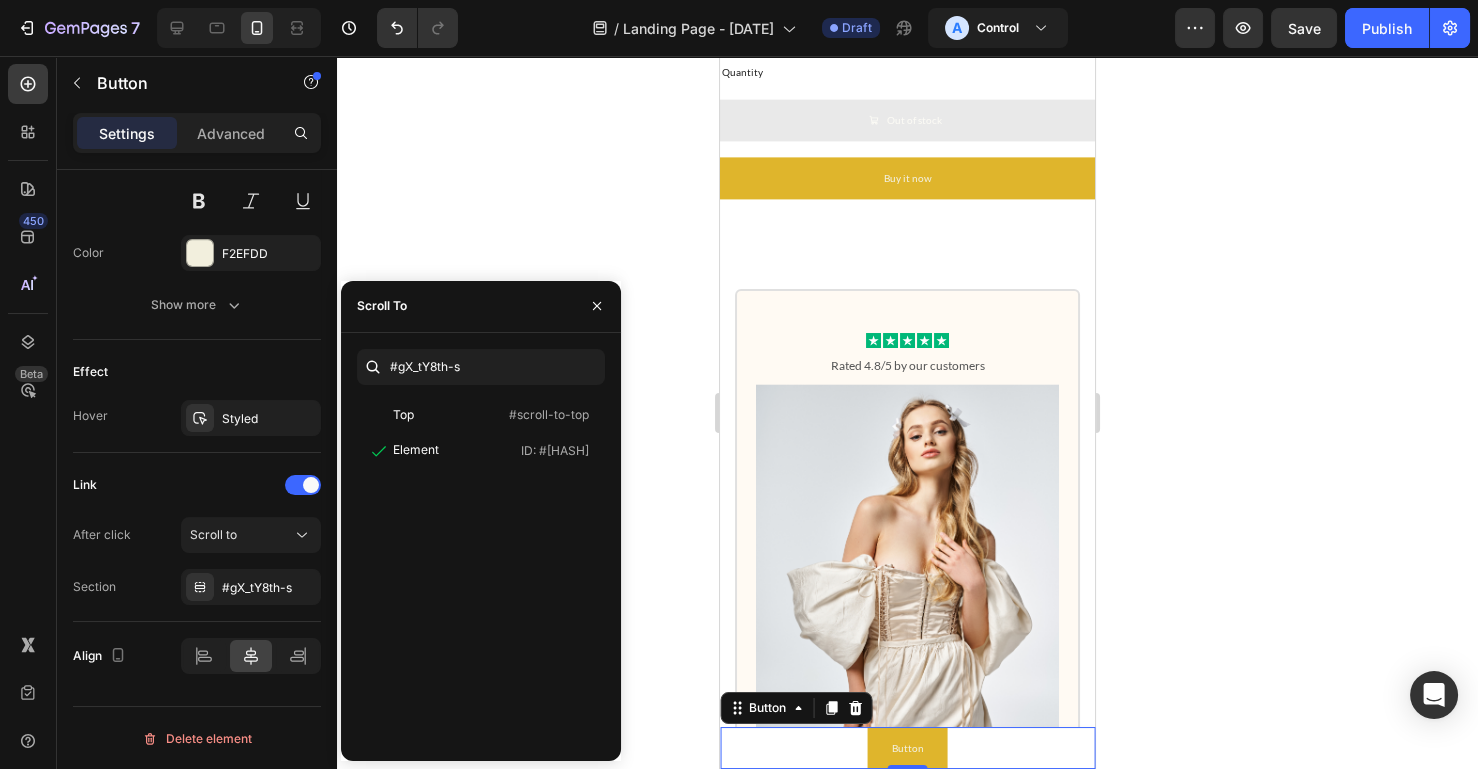 click 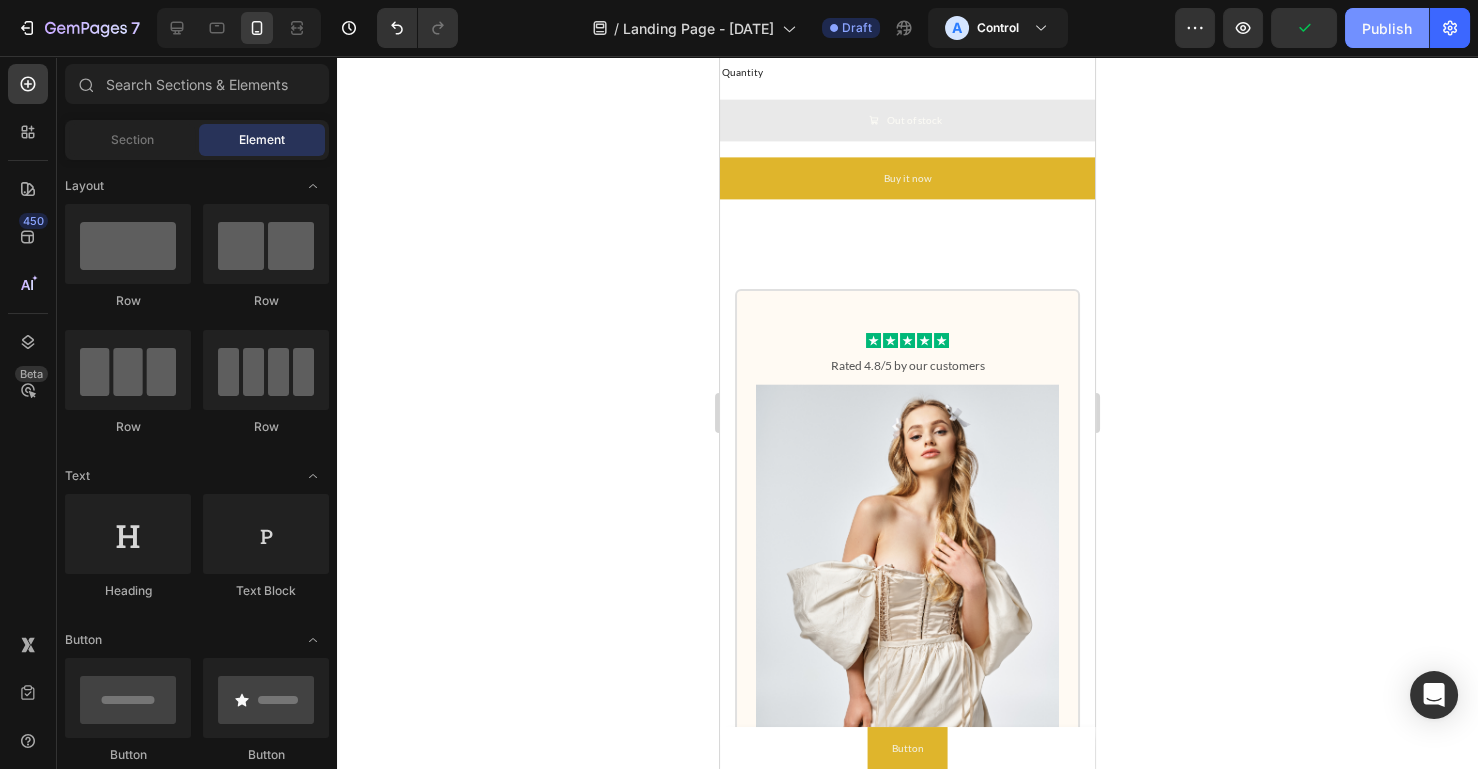 click on "Publish" at bounding box center (1387, 28) 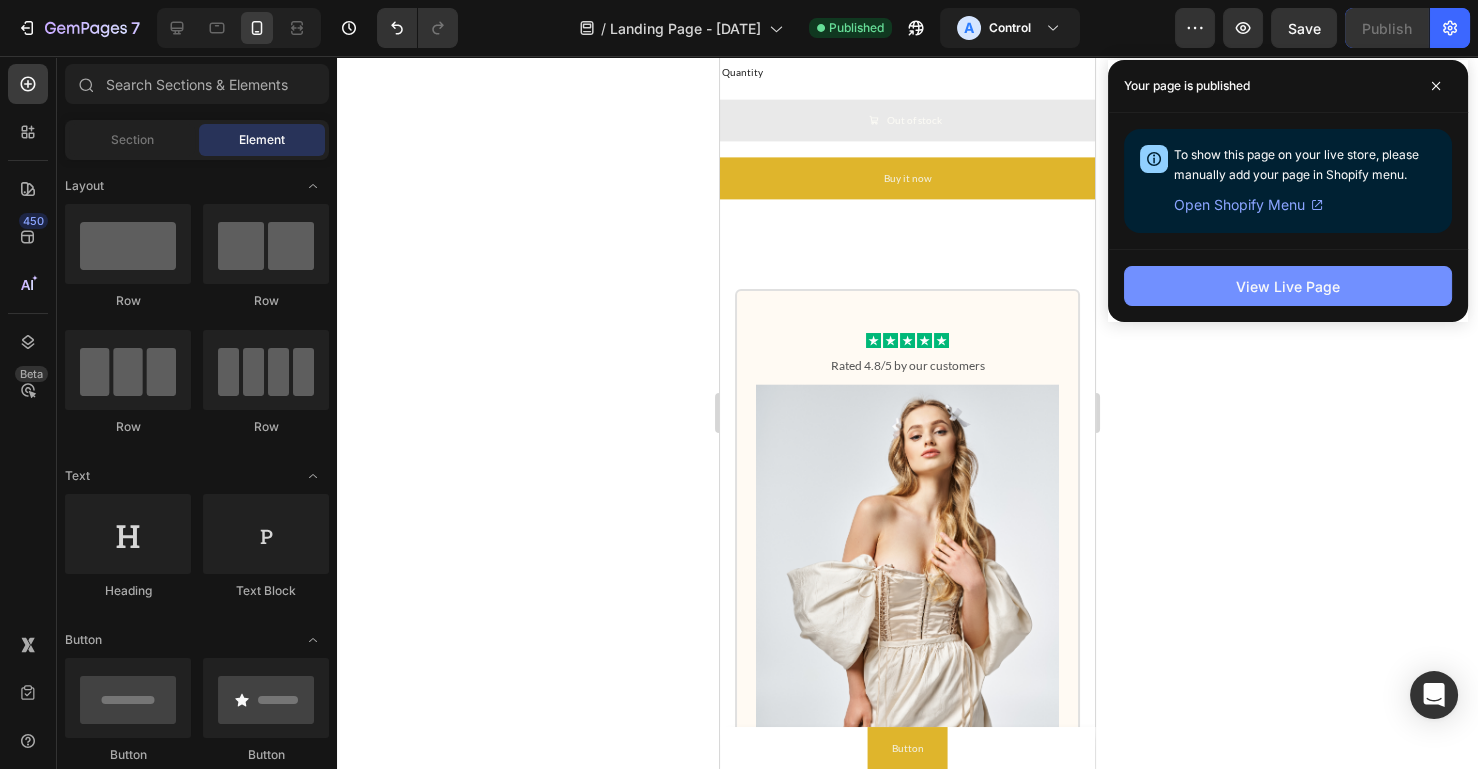 click on "View Live Page" at bounding box center (1288, 286) 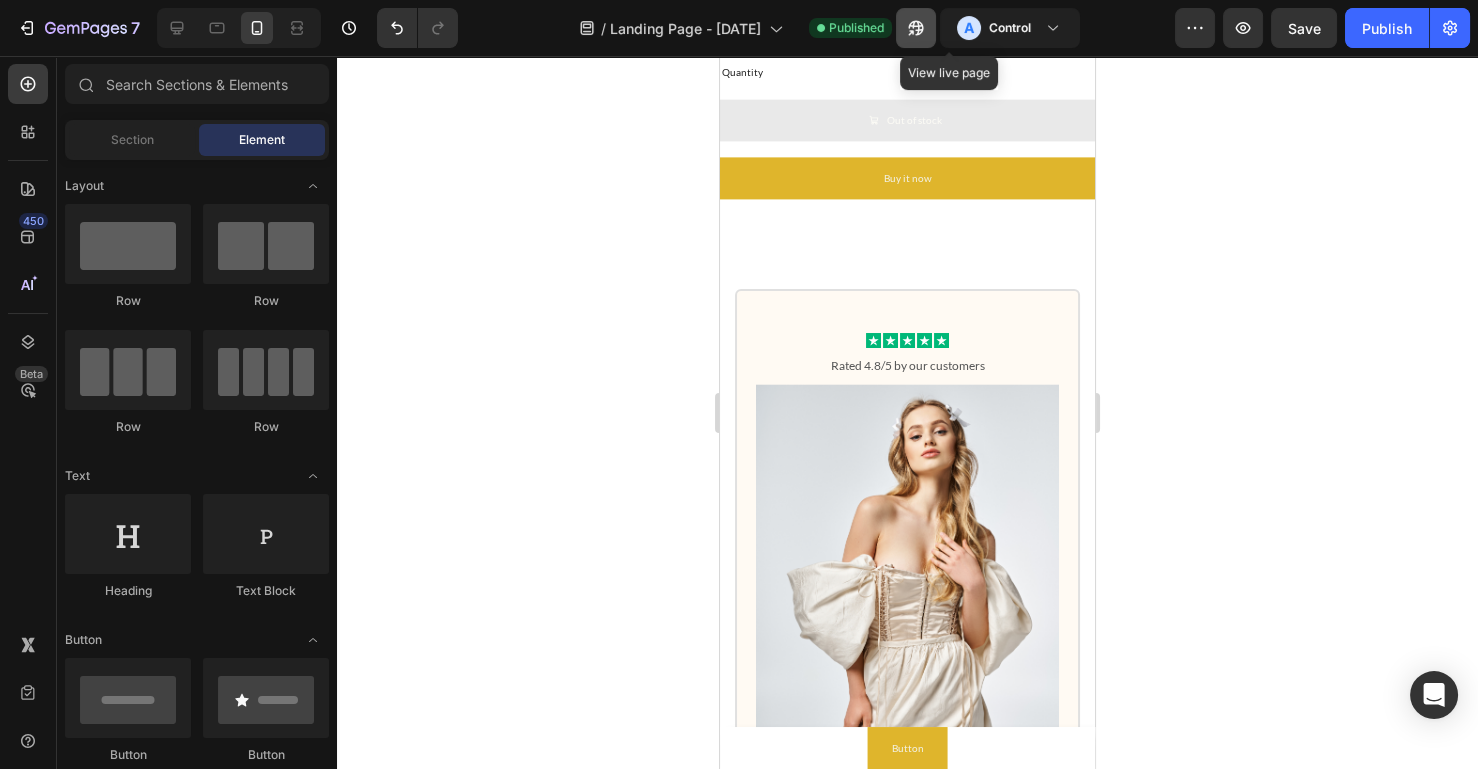 click 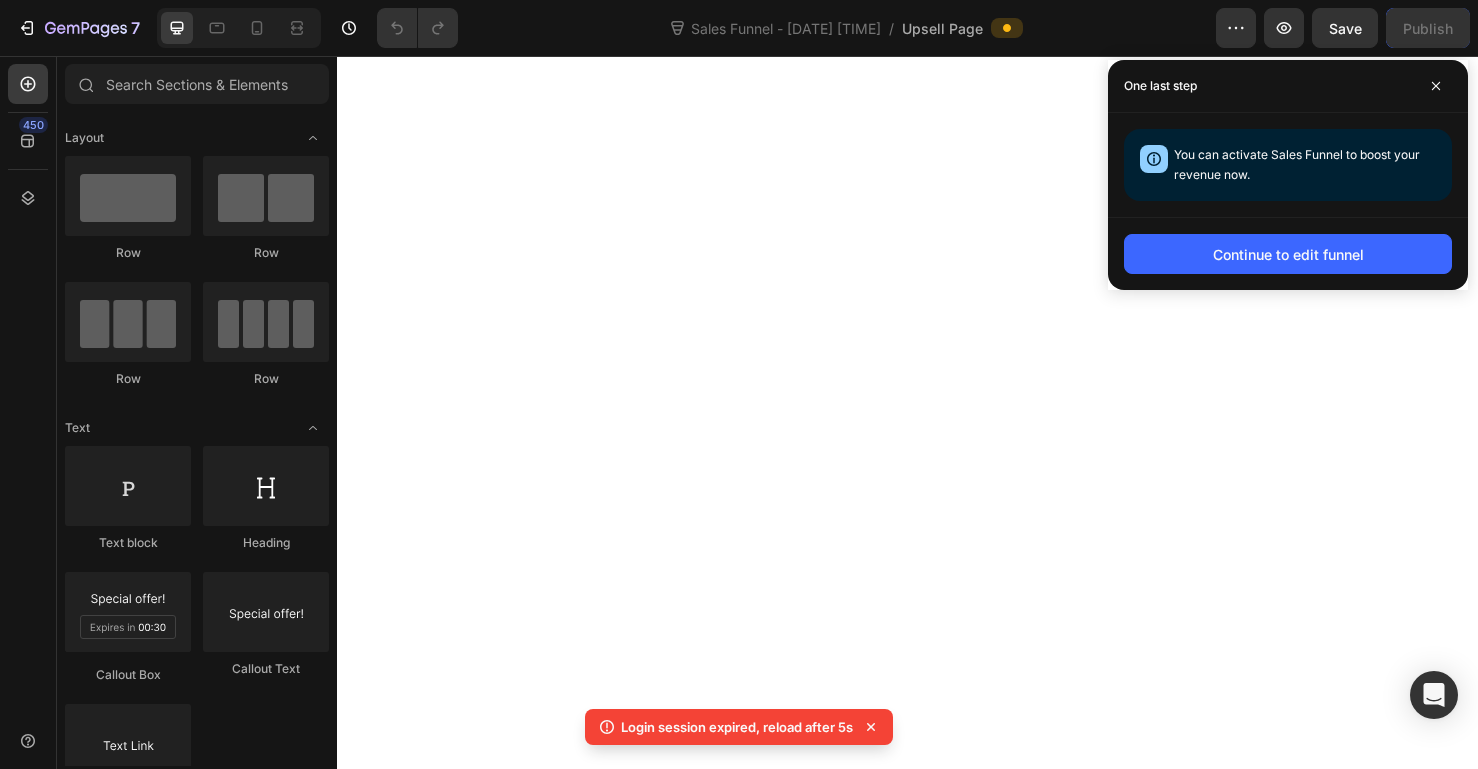 scroll, scrollTop: 0, scrollLeft: 0, axis: both 